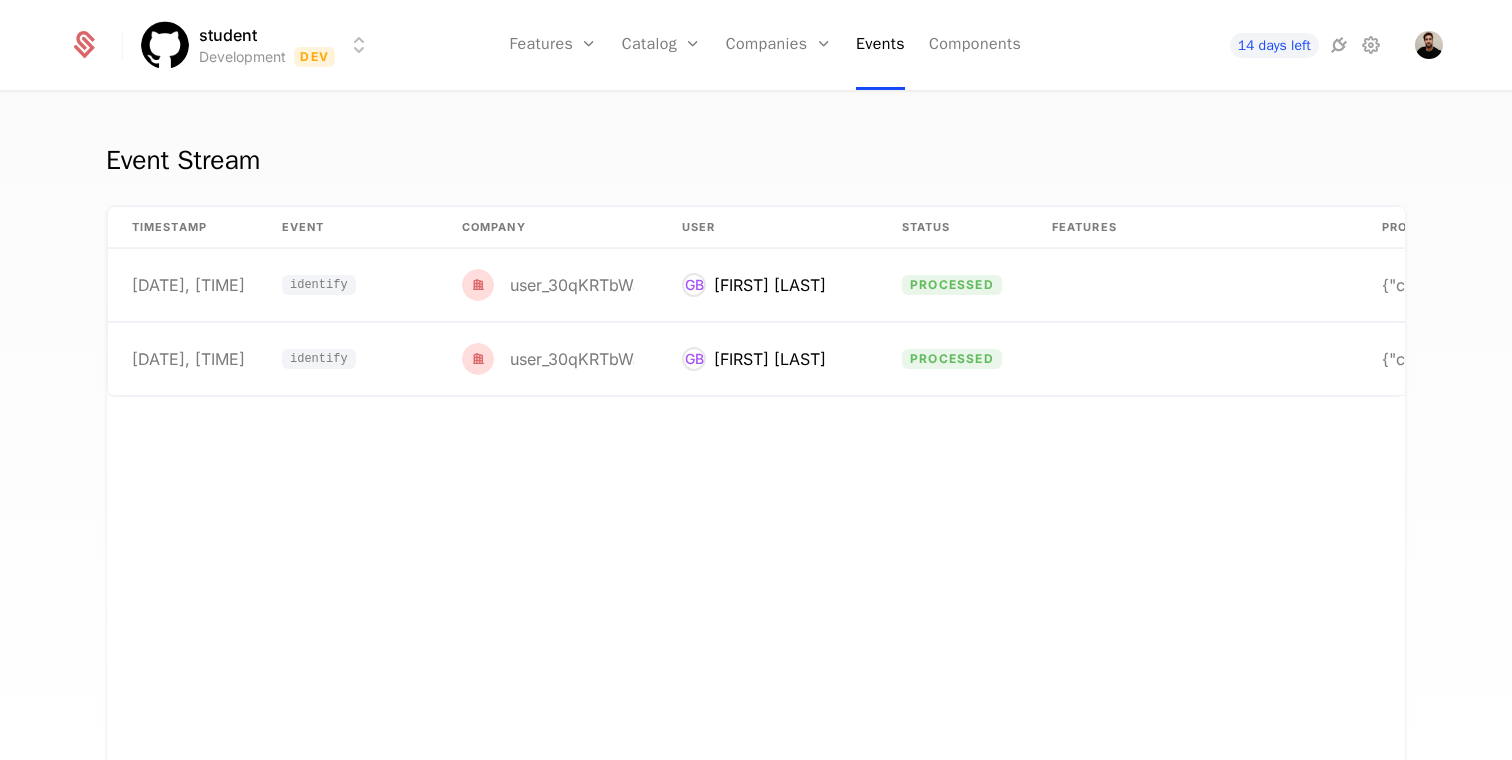 scroll, scrollTop: 0, scrollLeft: 0, axis: both 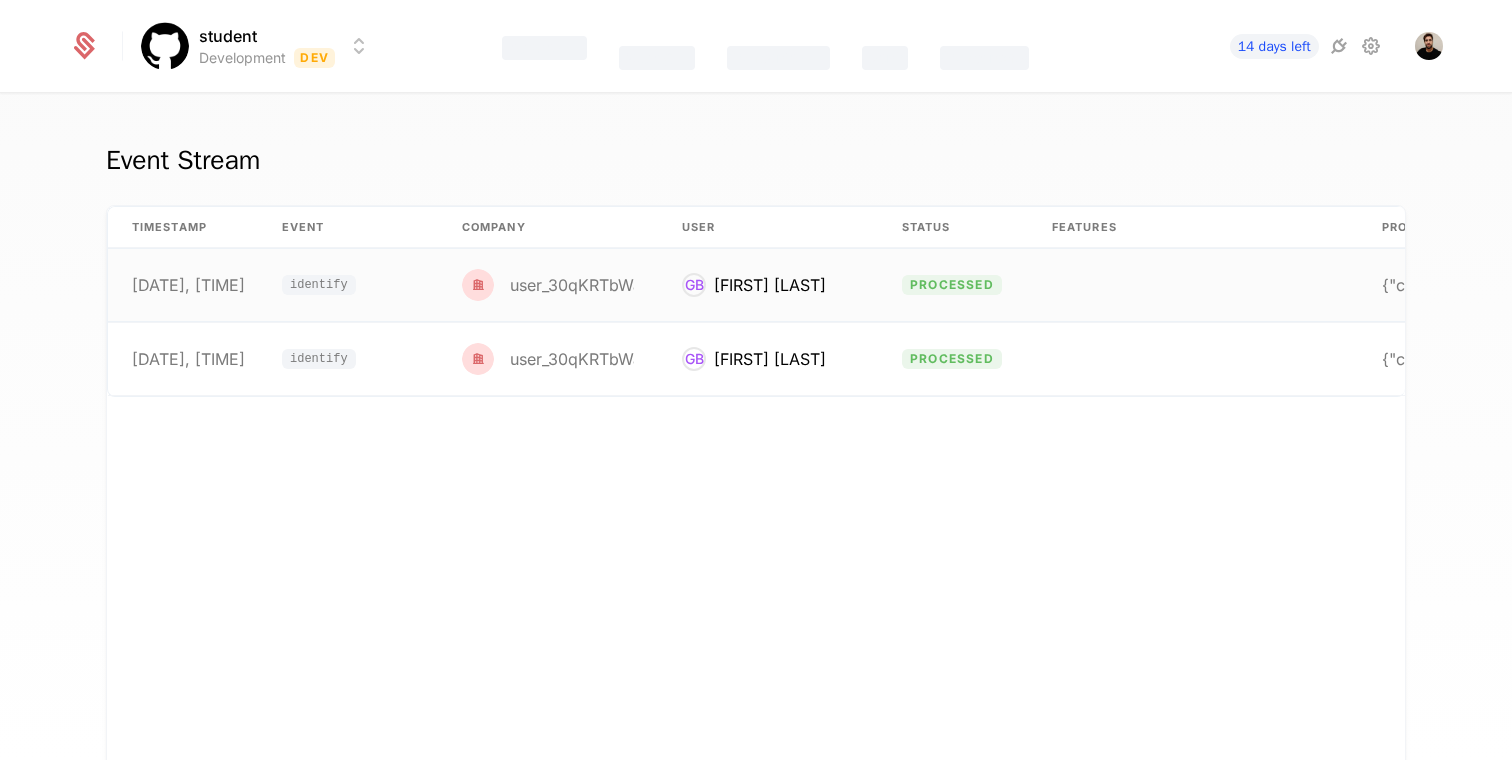 click on "[FIRST] [LAST]" at bounding box center [770, 285] 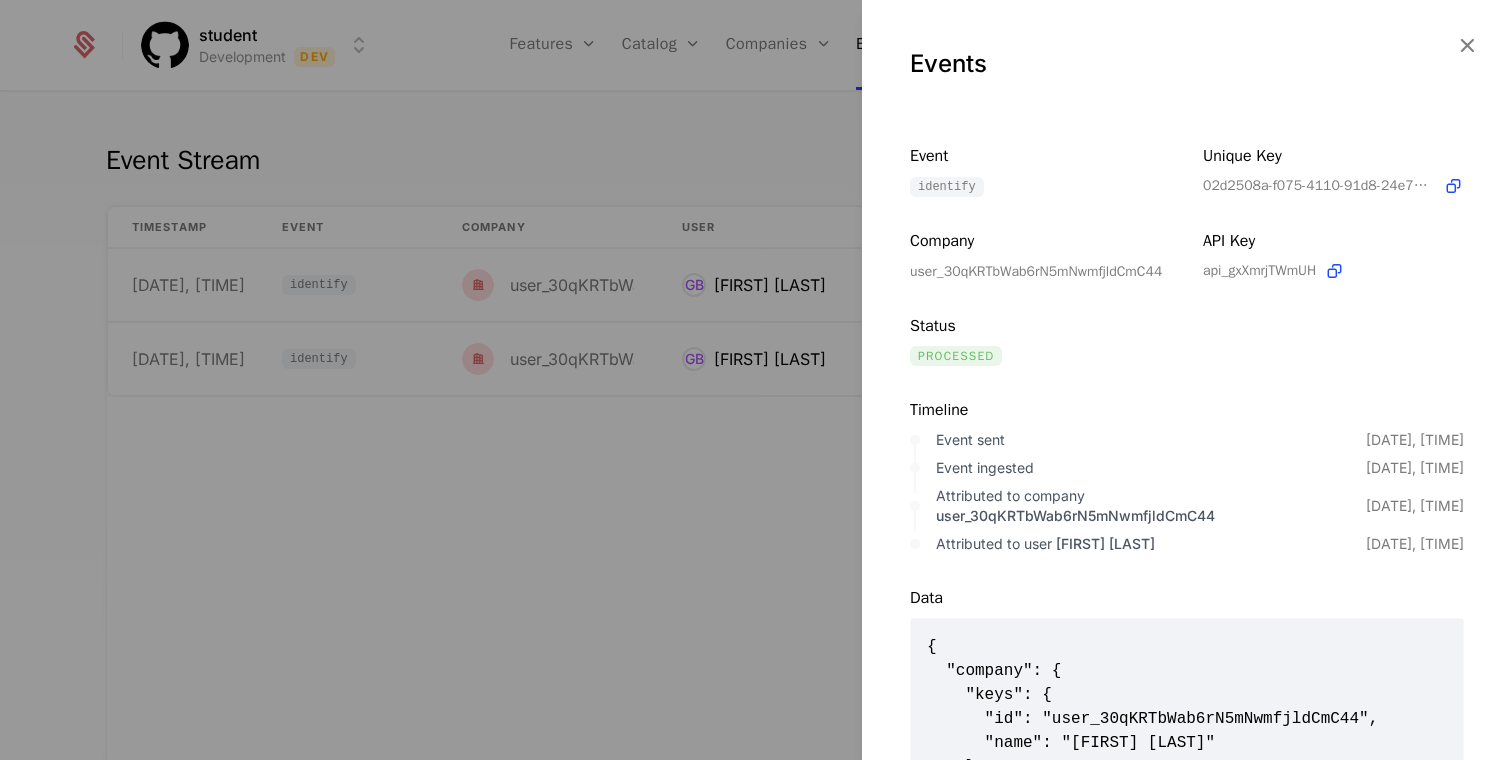 scroll, scrollTop: 2, scrollLeft: 0, axis: vertical 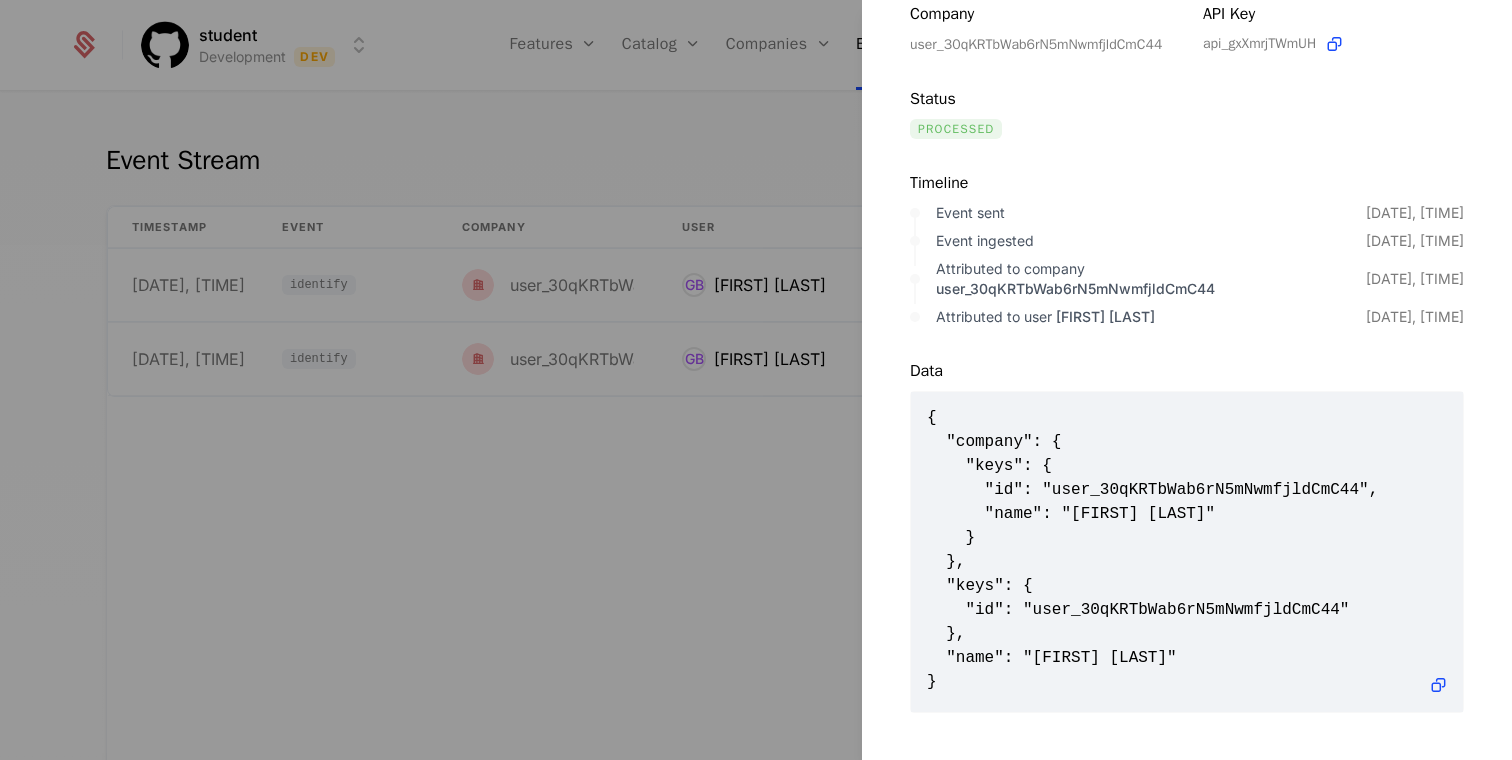 click on "{
"company": {
"keys": {
"id": "user_30qKRTbWab6rN5mNwmfjldCmC44",
"name": "[FIRST] [LAST]"
}
},
"keys": {
"id": "user_30qKRTbWab6rN5mNwmfjldCmC44"
},
"name": "[FIRST] [LAST]"
}" at bounding box center (1187, 550) 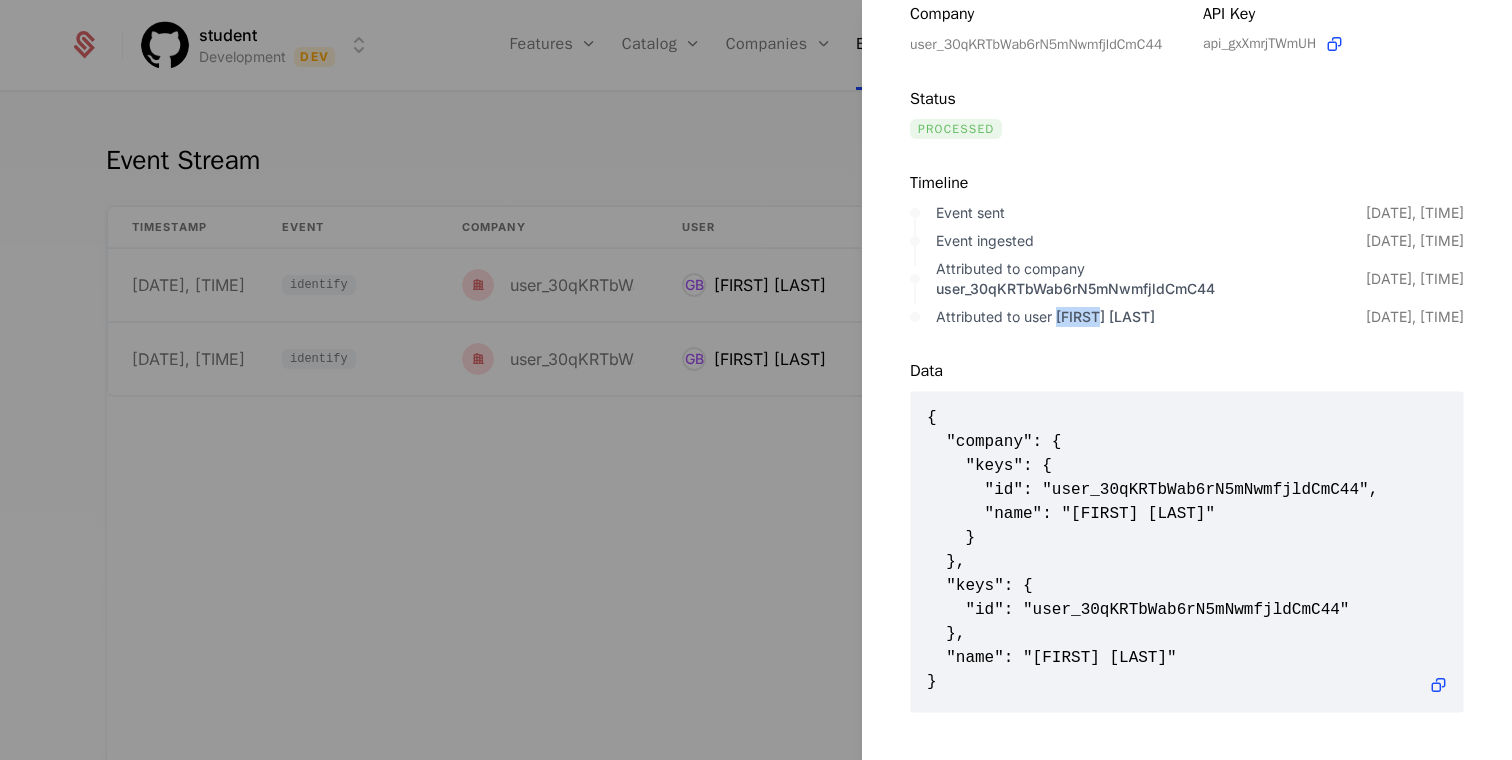 click on "[FIRST] [LAST]" at bounding box center [1105, 316] 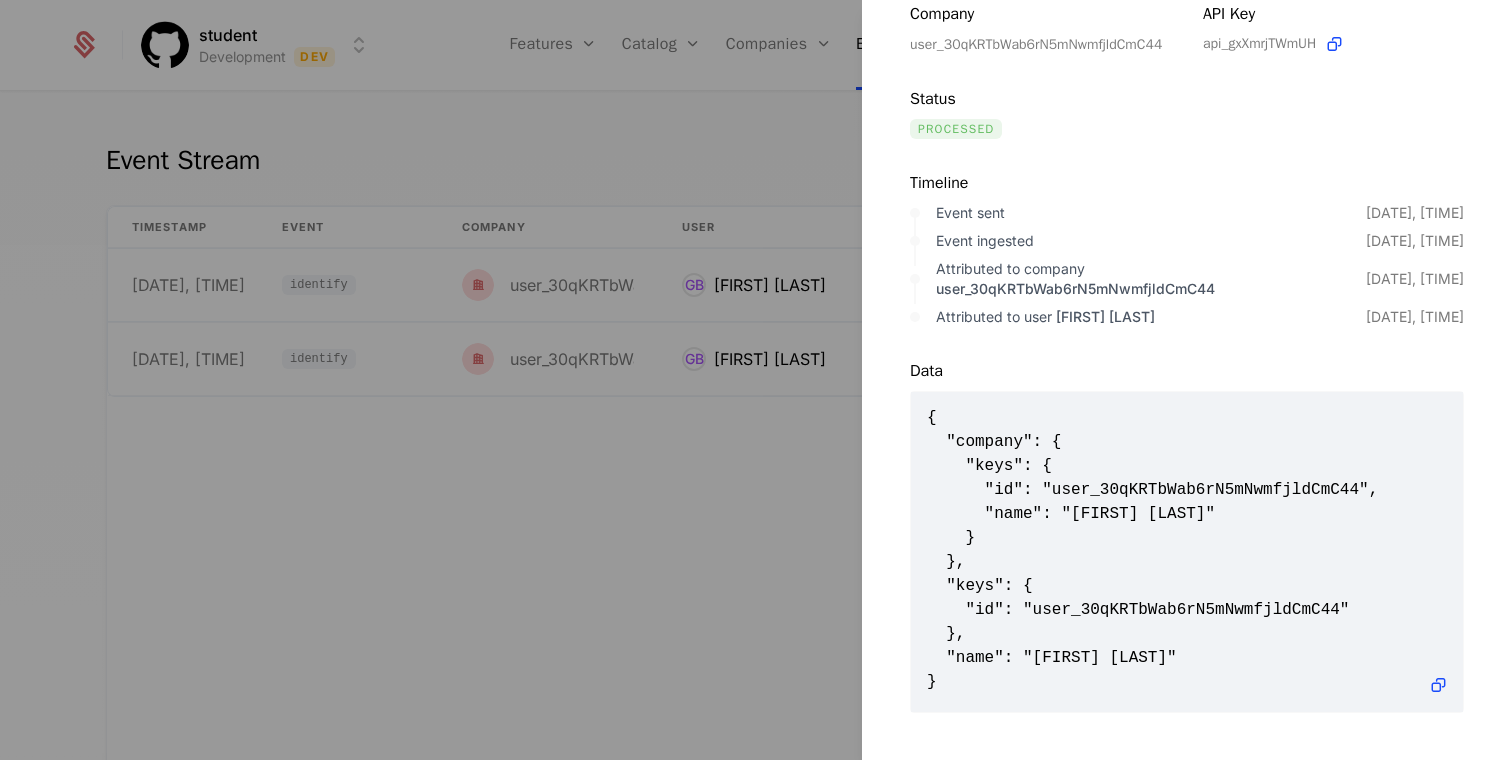 click at bounding box center (756, 380) 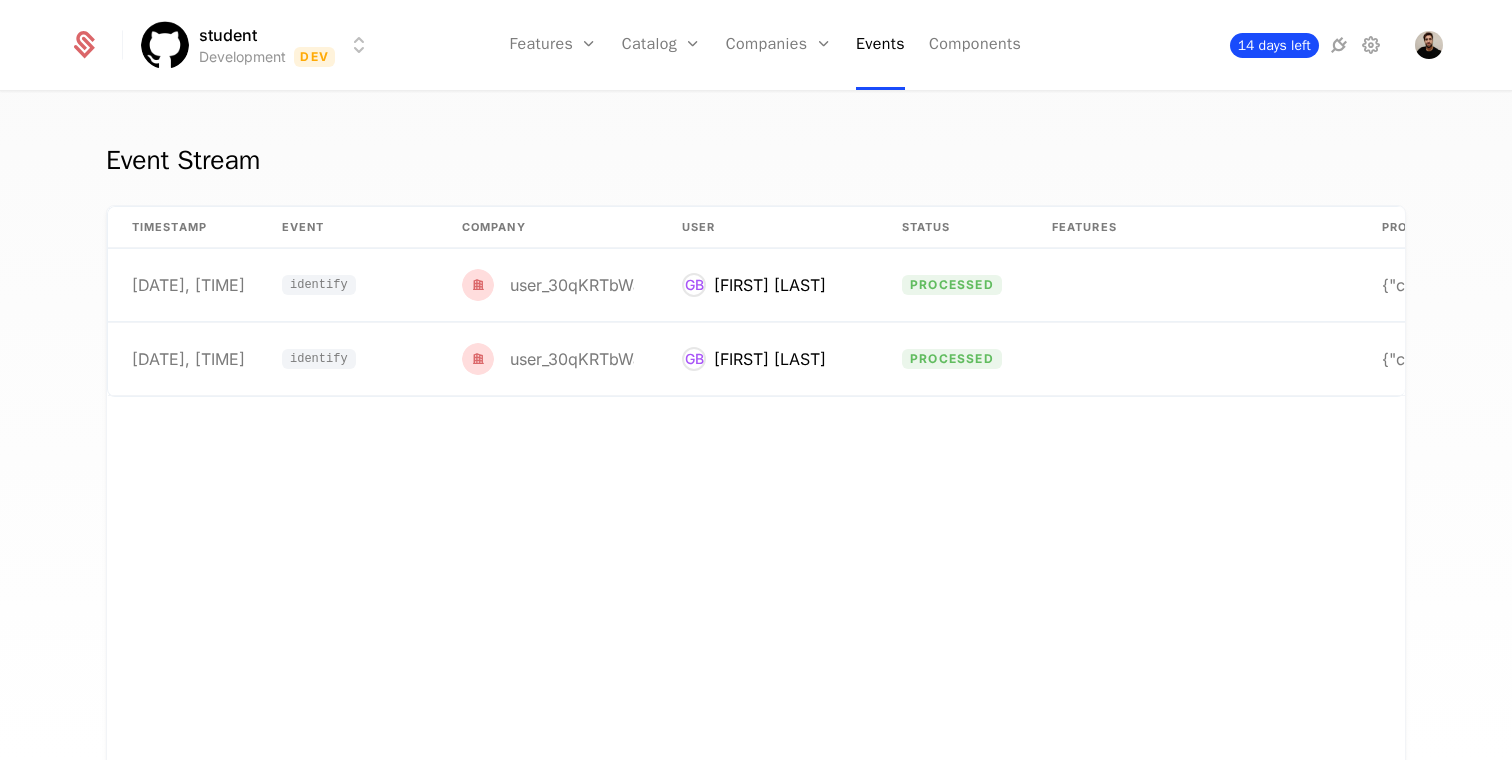 click on "14 days left" at bounding box center [1274, 45] 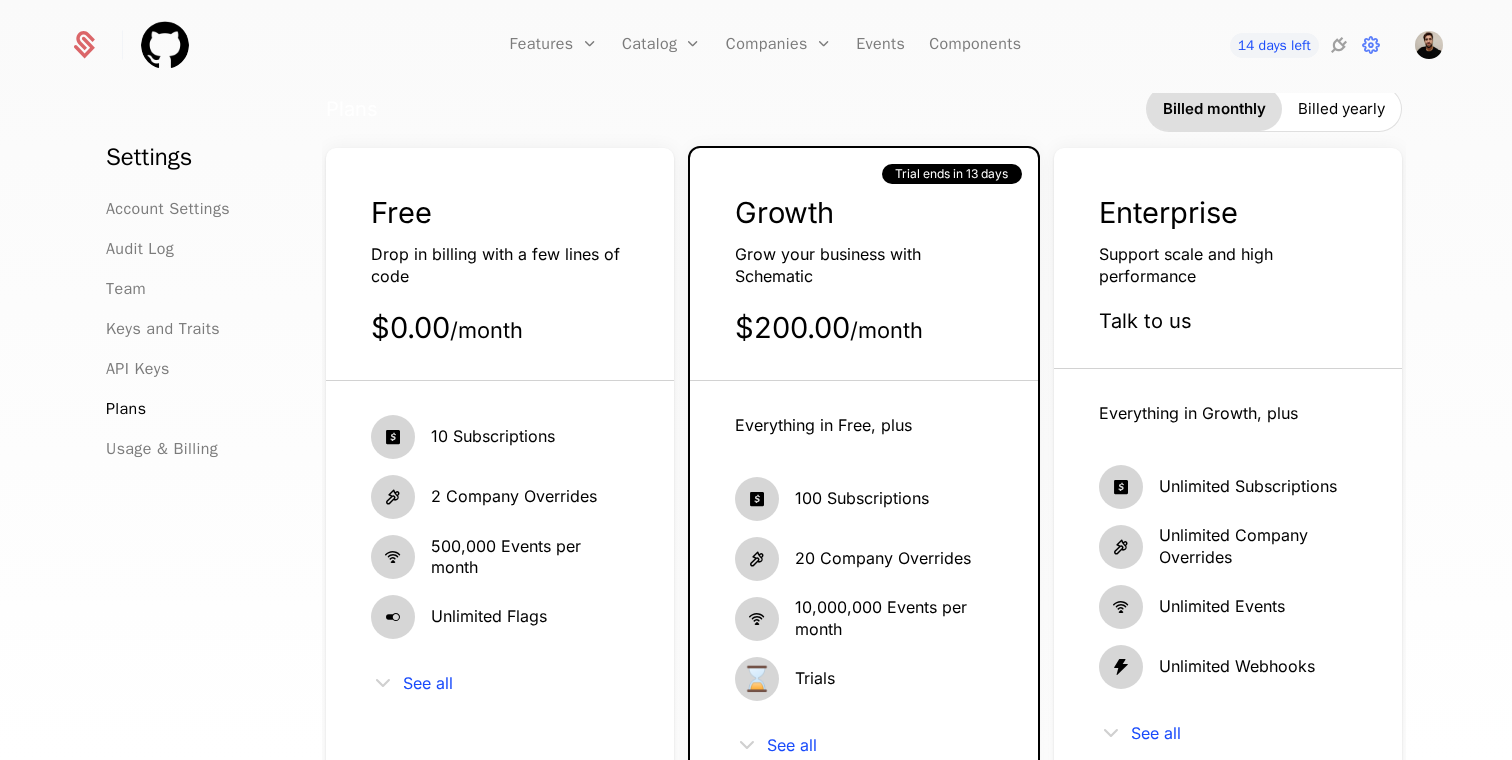 scroll, scrollTop: 56, scrollLeft: 0, axis: vertical 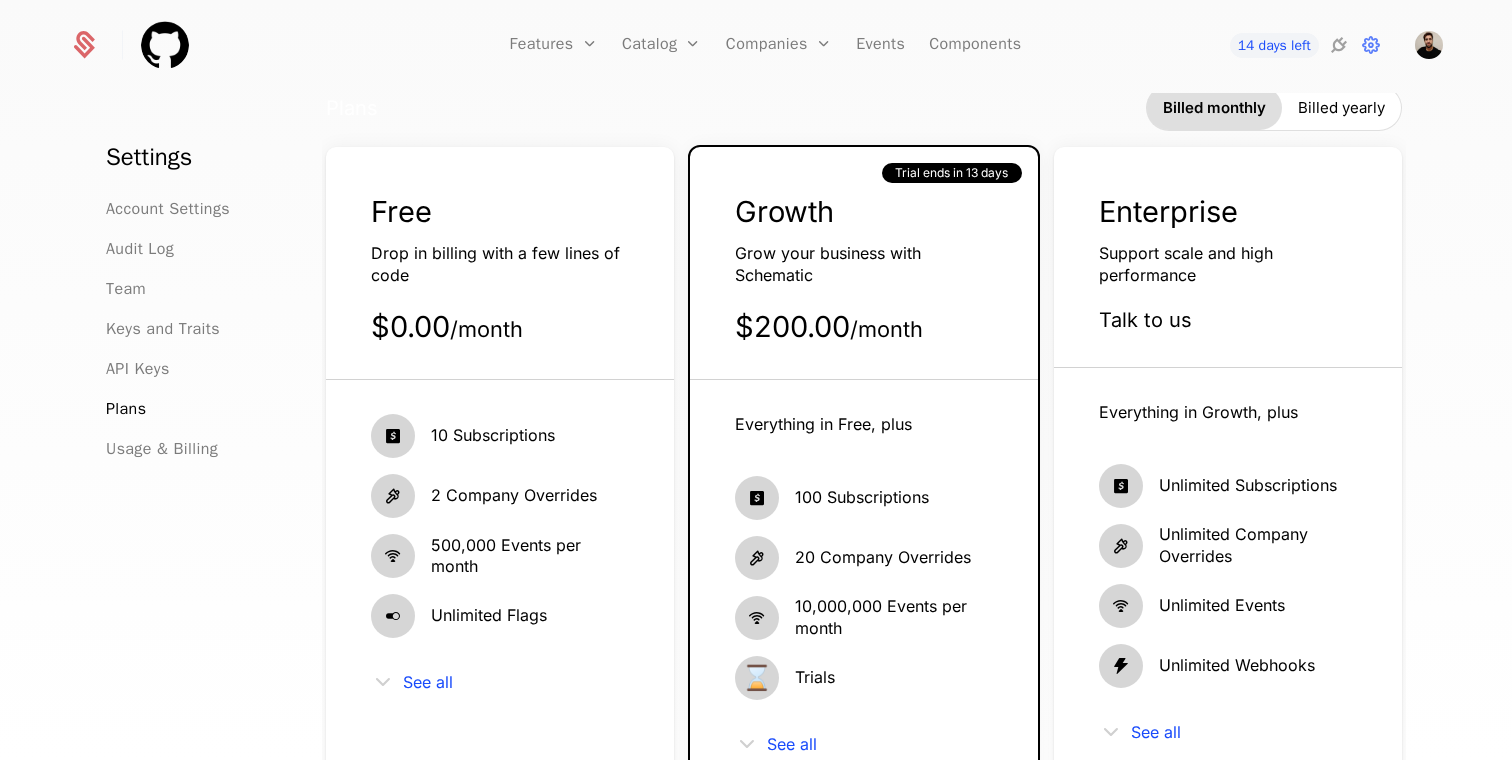 click on "Free Drop in billing with a few lines of code $0.00 / month" at bounding box center (500, 286) 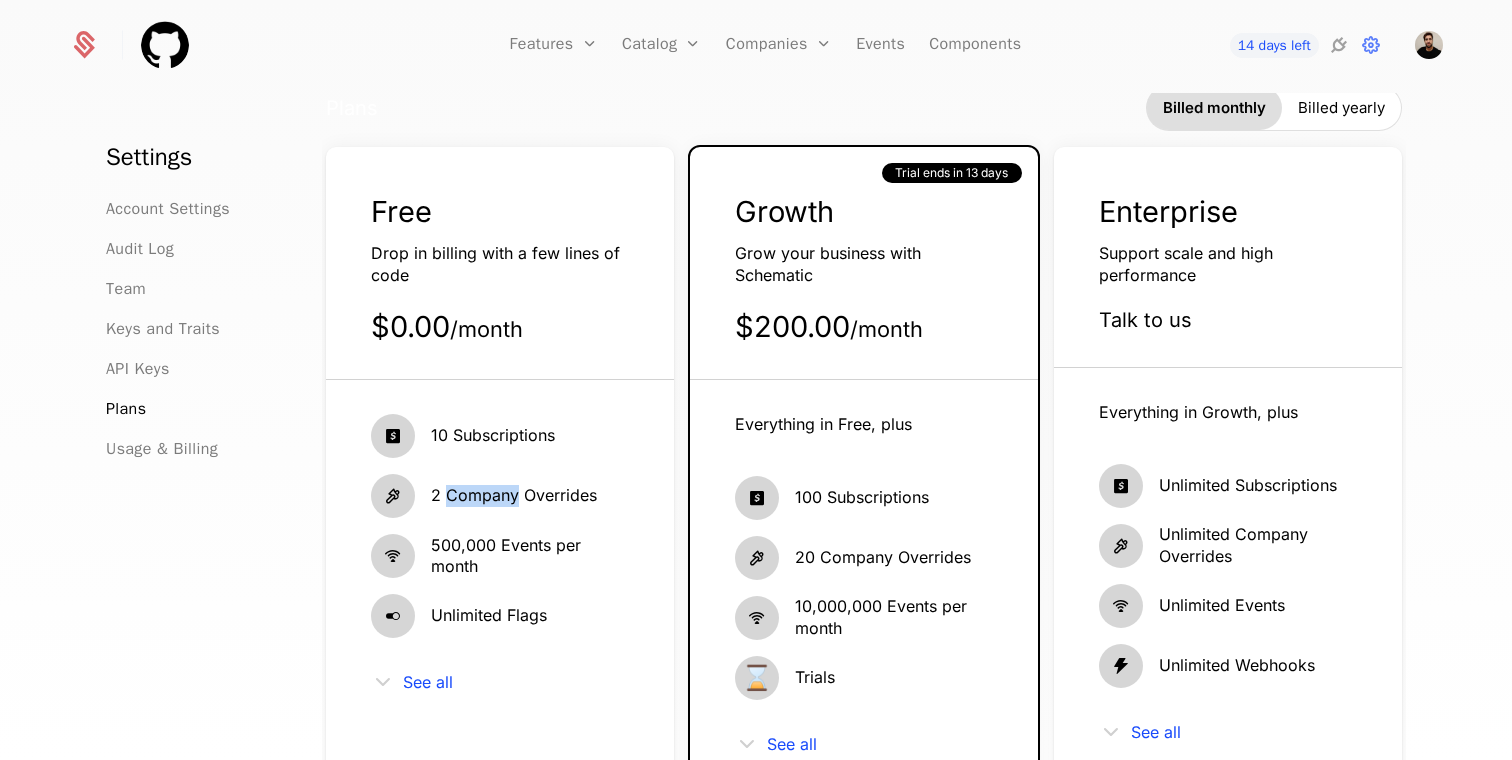 click on "2   Company Overrides" at bounding box center [514, 496] 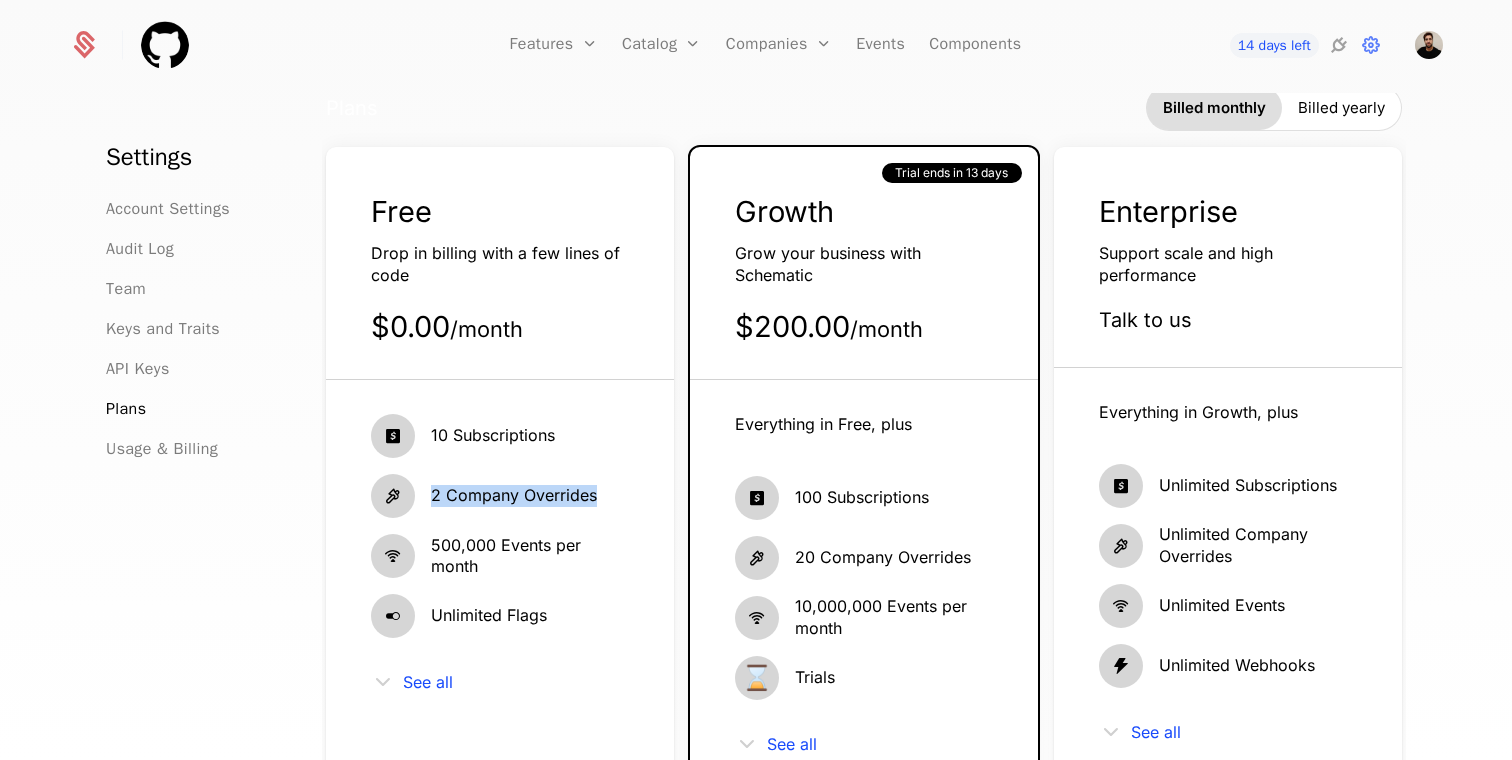click on "2   Company Overrides" at bounding box center (514, 496) 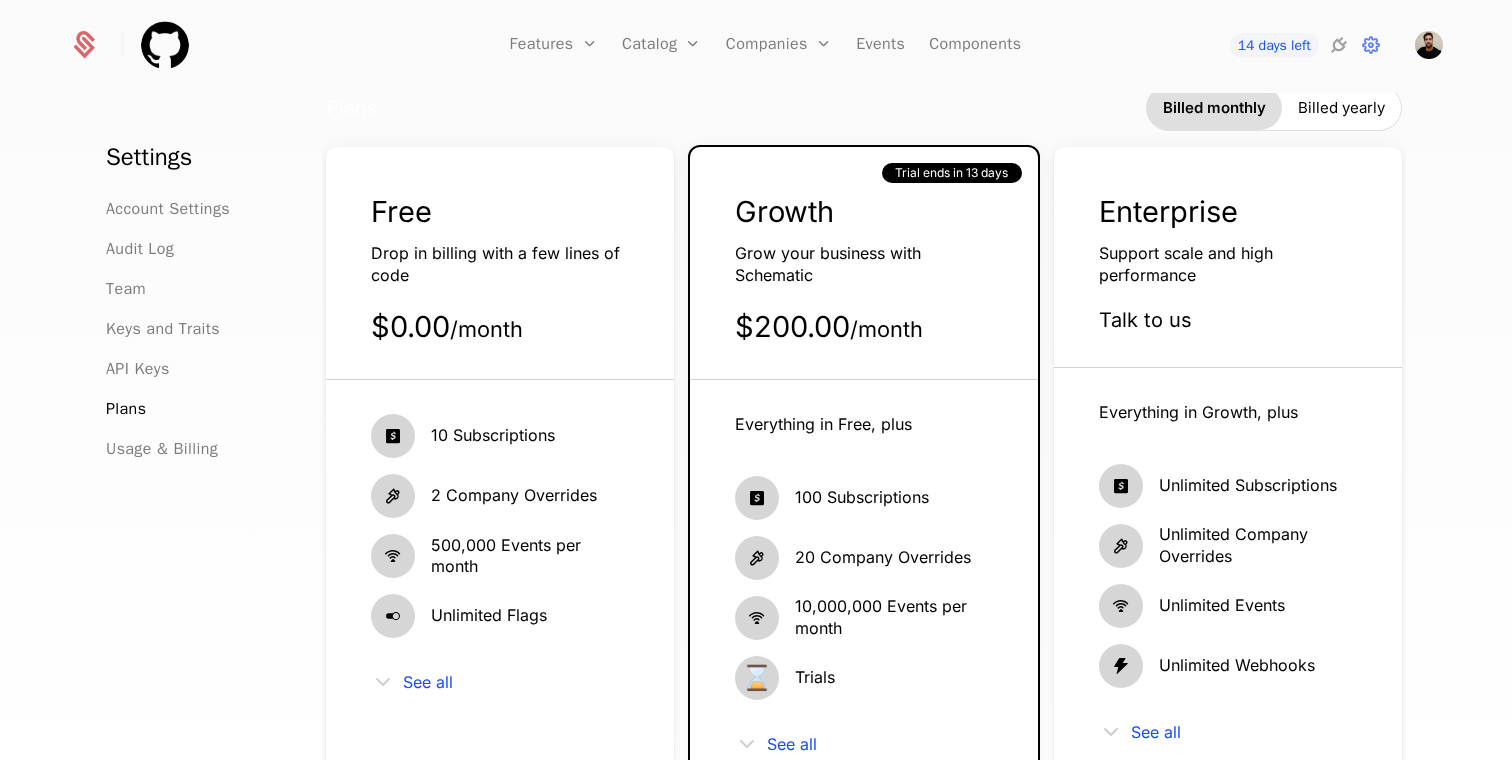 click on "500,000   Events   per   month" at bounding box center (530, 556) 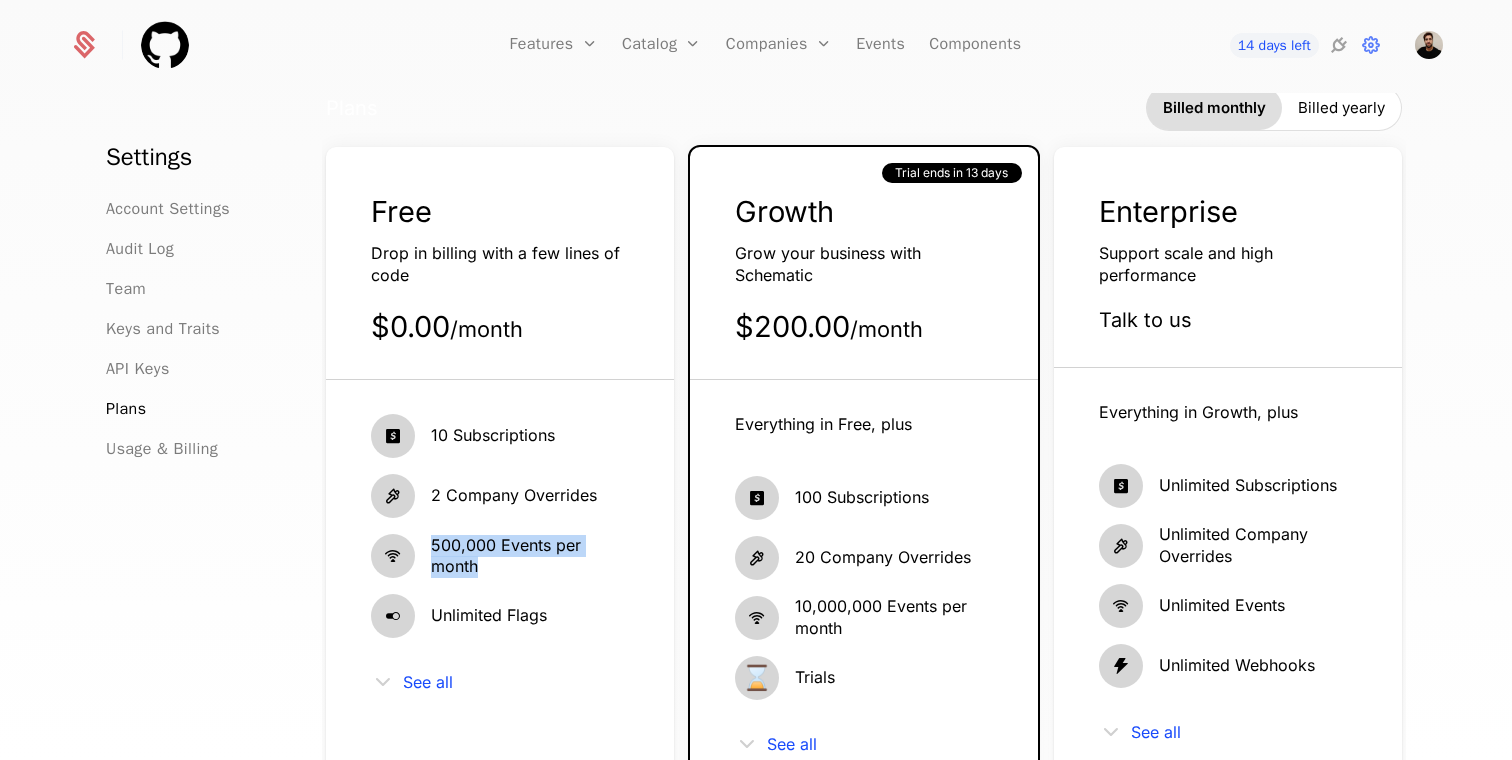 drag, startPoint x: 472, startPoint y: 558, endPoint x: 458, endPoint y: 541, distance: 22.022715 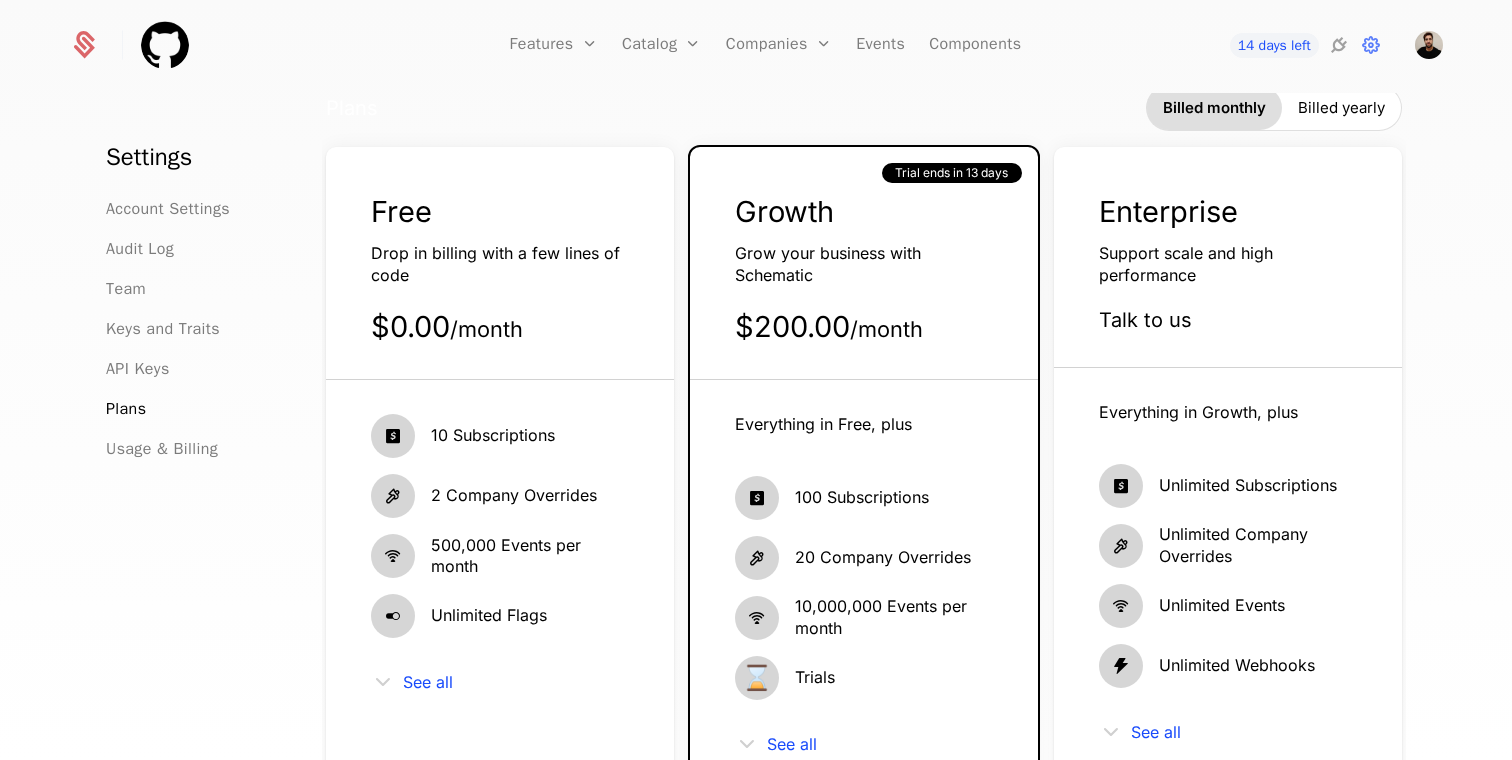 click on "Everything in Free, plus 100   Subscriptions 20   Company Overrides 10,000,000   Events   per   month ⌛ Trials See all Current plan" at bounding box center (864, 610) 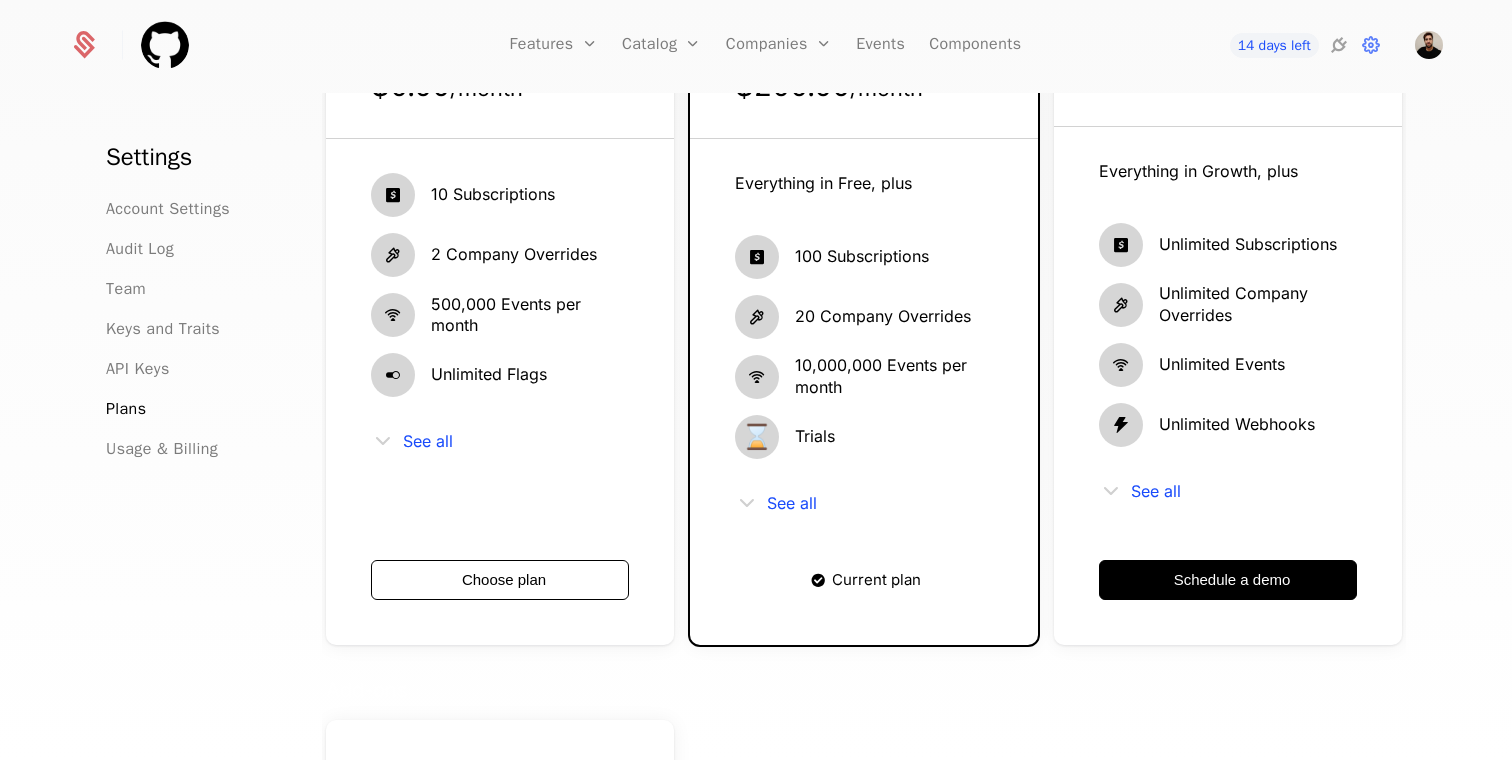 scroll, scrollTop: 312, scrollLeft: 0, axis: vertical 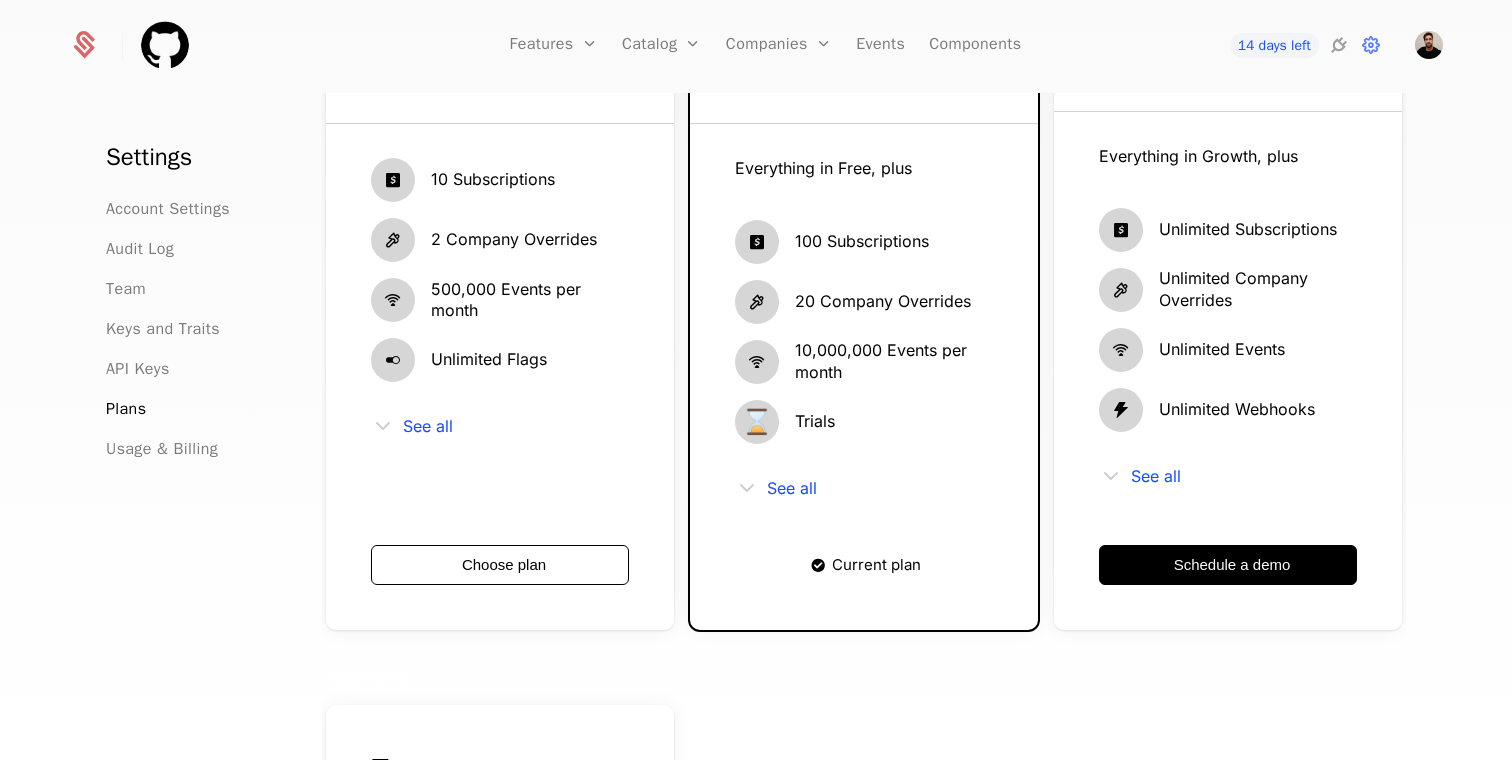 click on "Everything in Free, plus 100   Subscriptions 20   Company Overrides 10,000,000   Events   per   month ⌛ Trials See all Current plan" at bounding box center [864, 354] 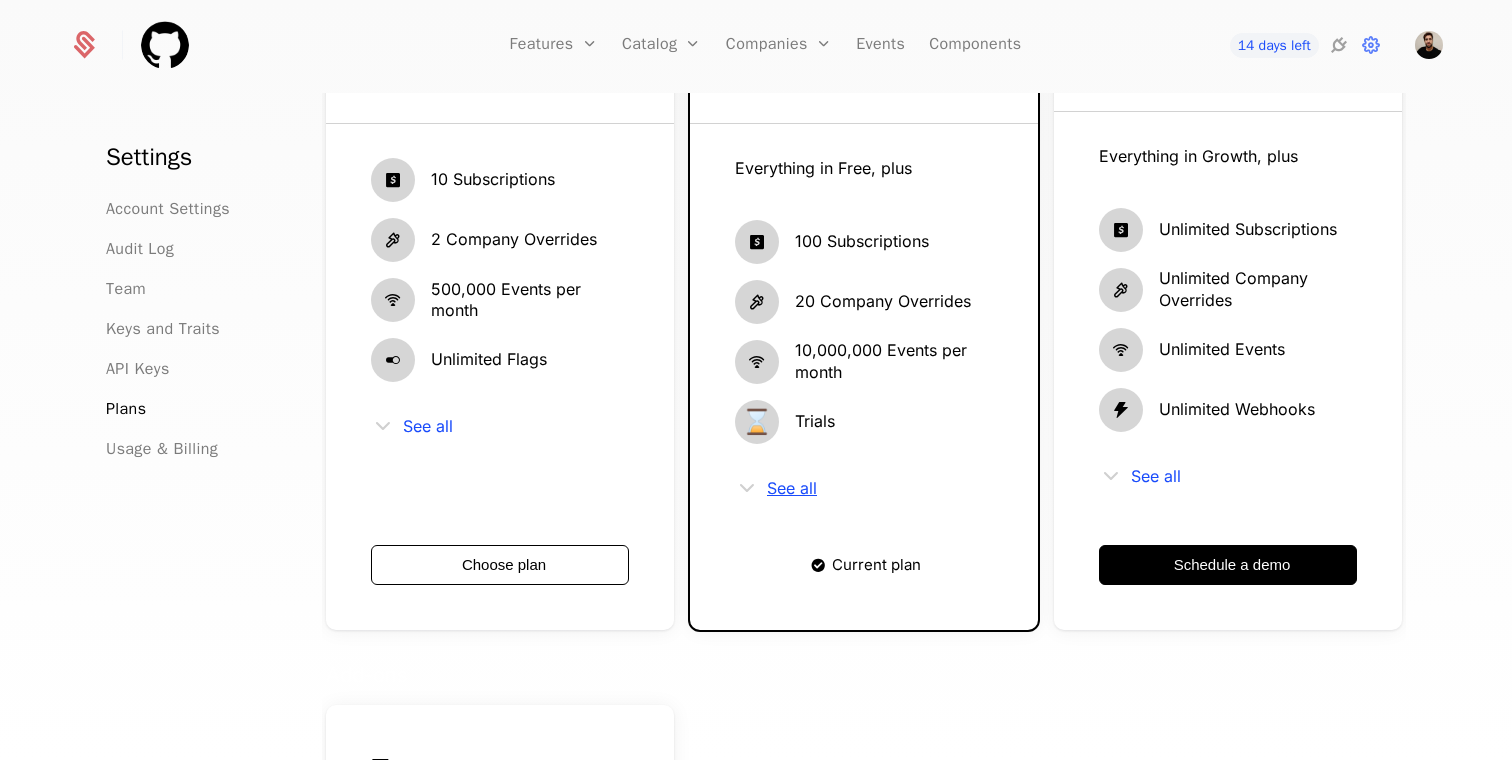 click on "See all" at bounding box center [792, 488] 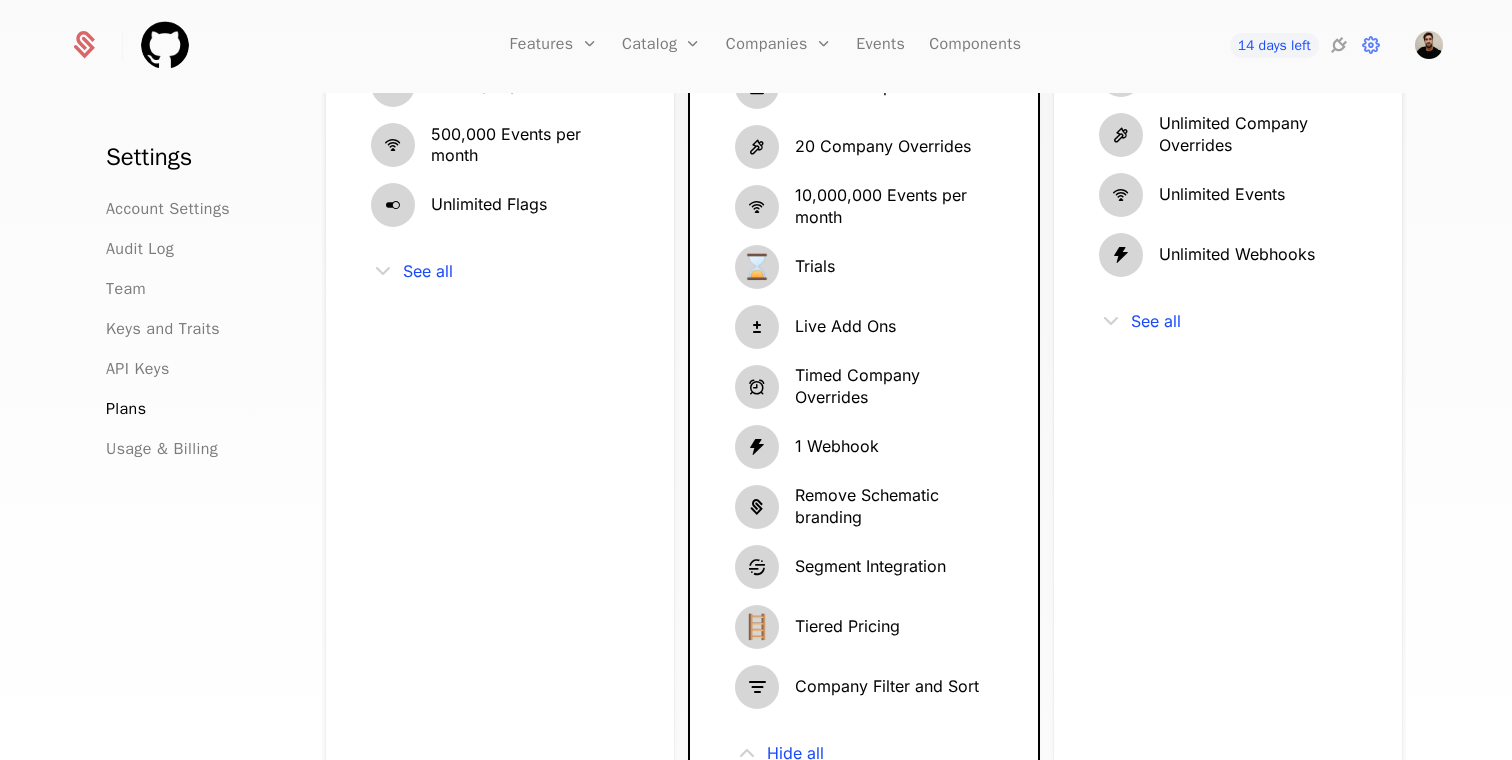 scroll, scrollTop: 482, scrollLeft: 0, axis: vertical 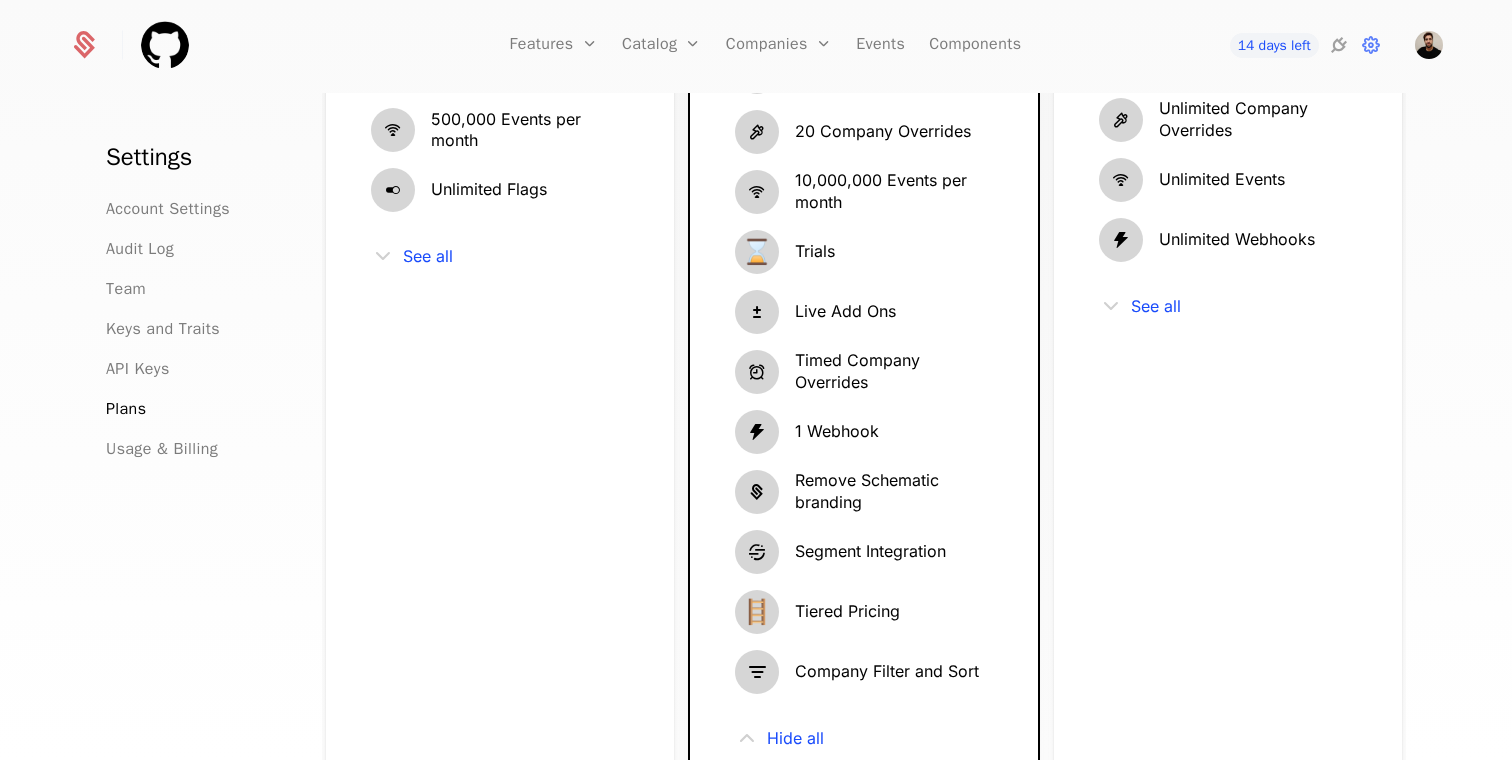 click on "Timed Company Overrides" at bounding box center (894, 371) 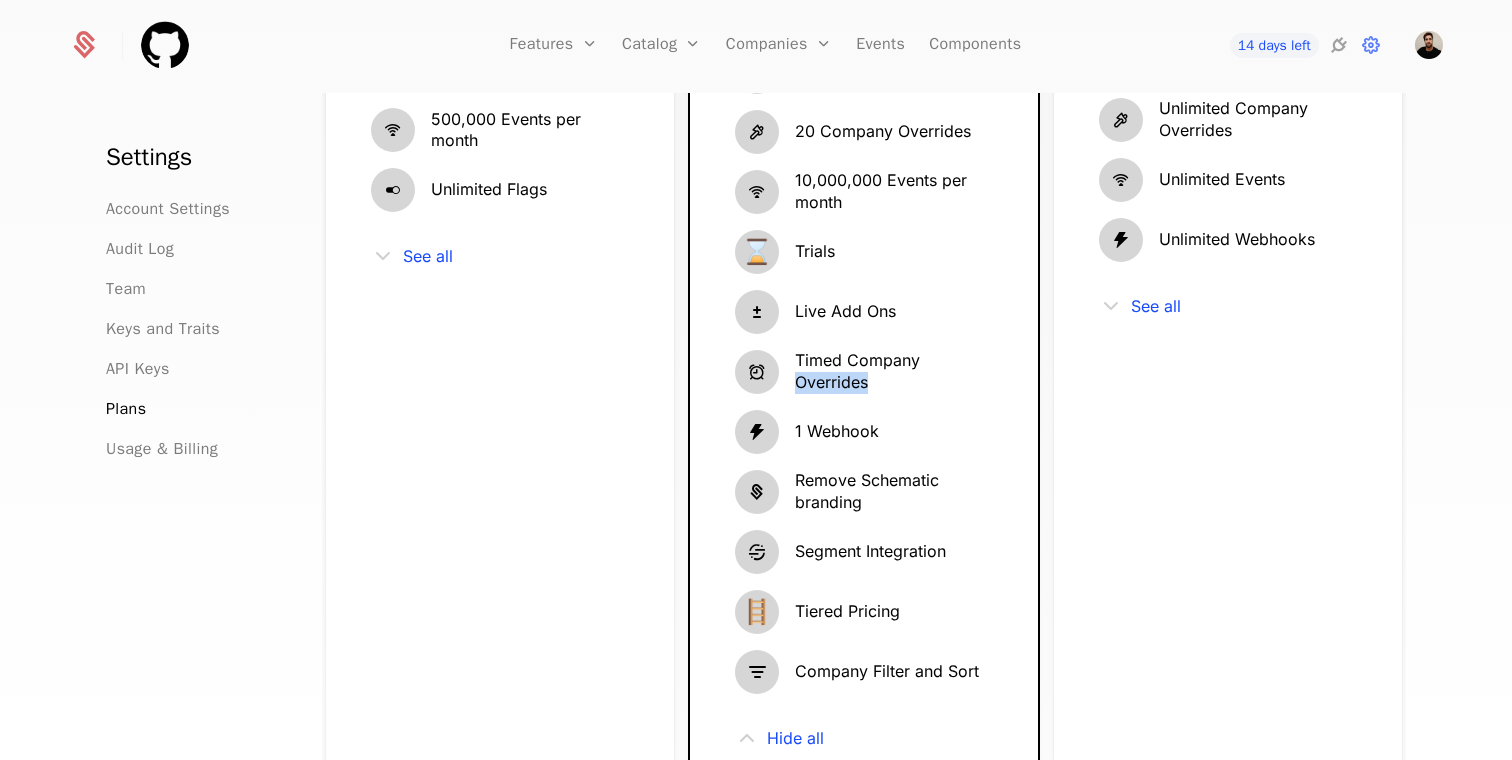 click on "Timed Company Overrides" at bounding box center (894, 371) 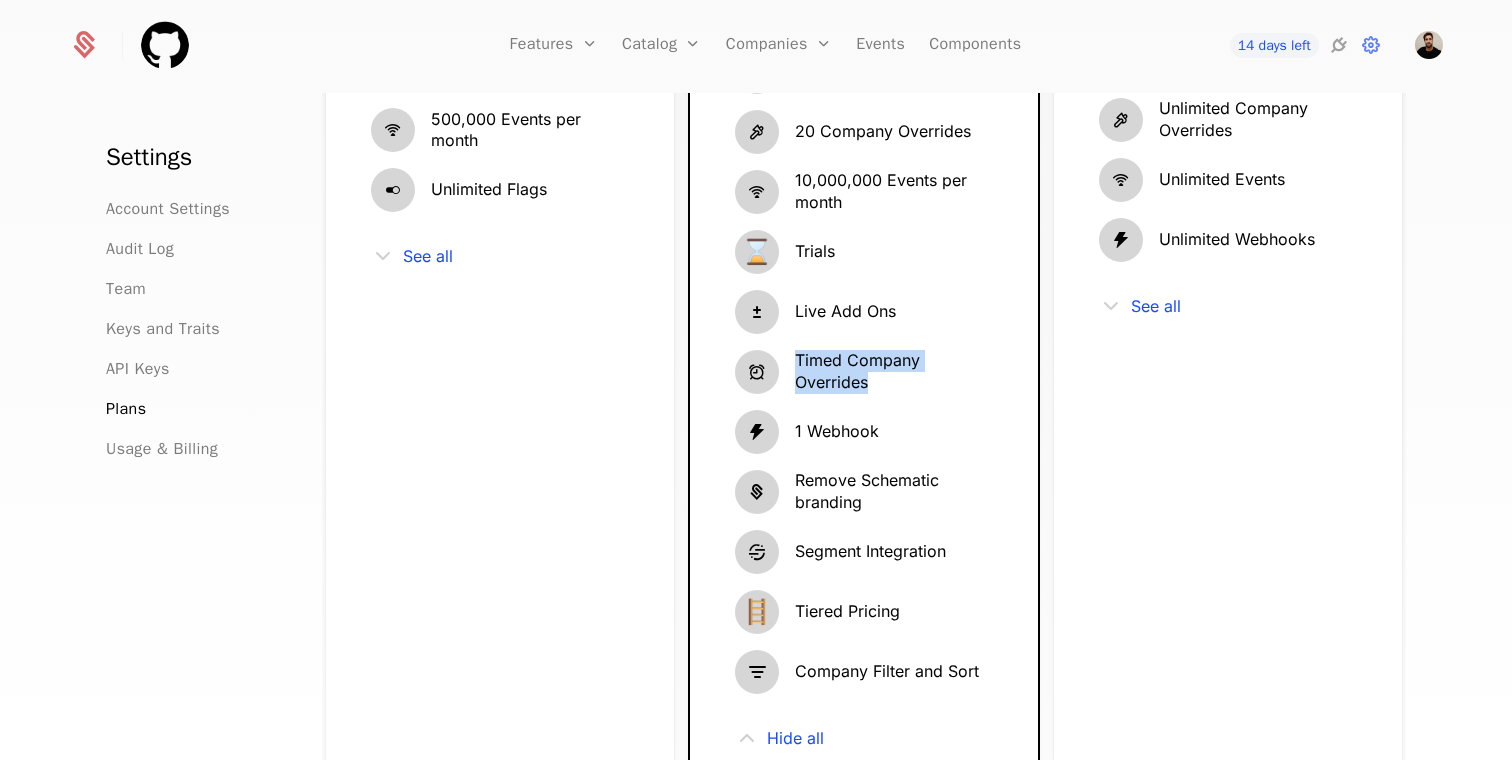 drag, startPoint x: 840, startPoint y: 379, endPoint x: 833, endPoint y: 366, distance: 14.764823 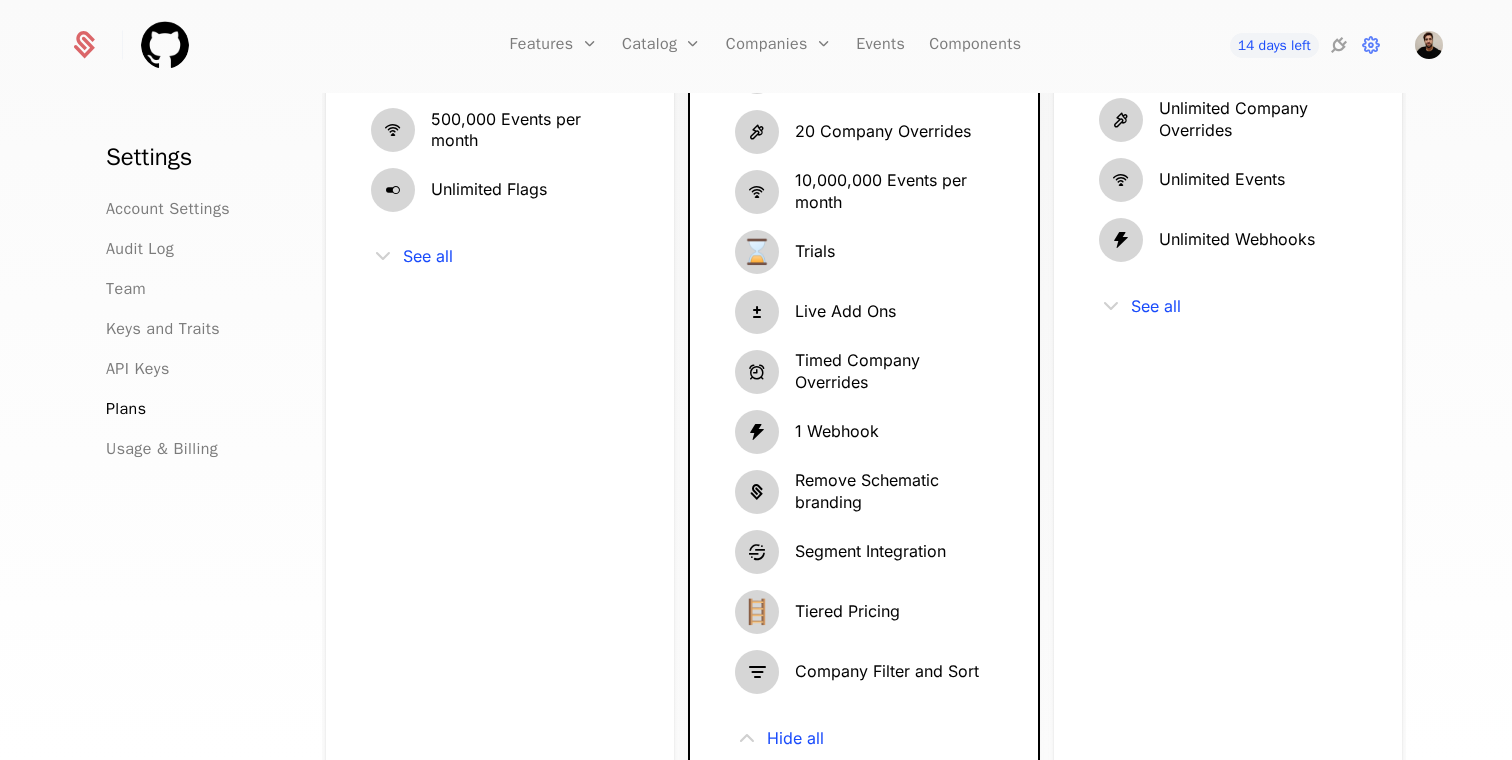 click on "1   Webhook" at bounding box center [837, 432] 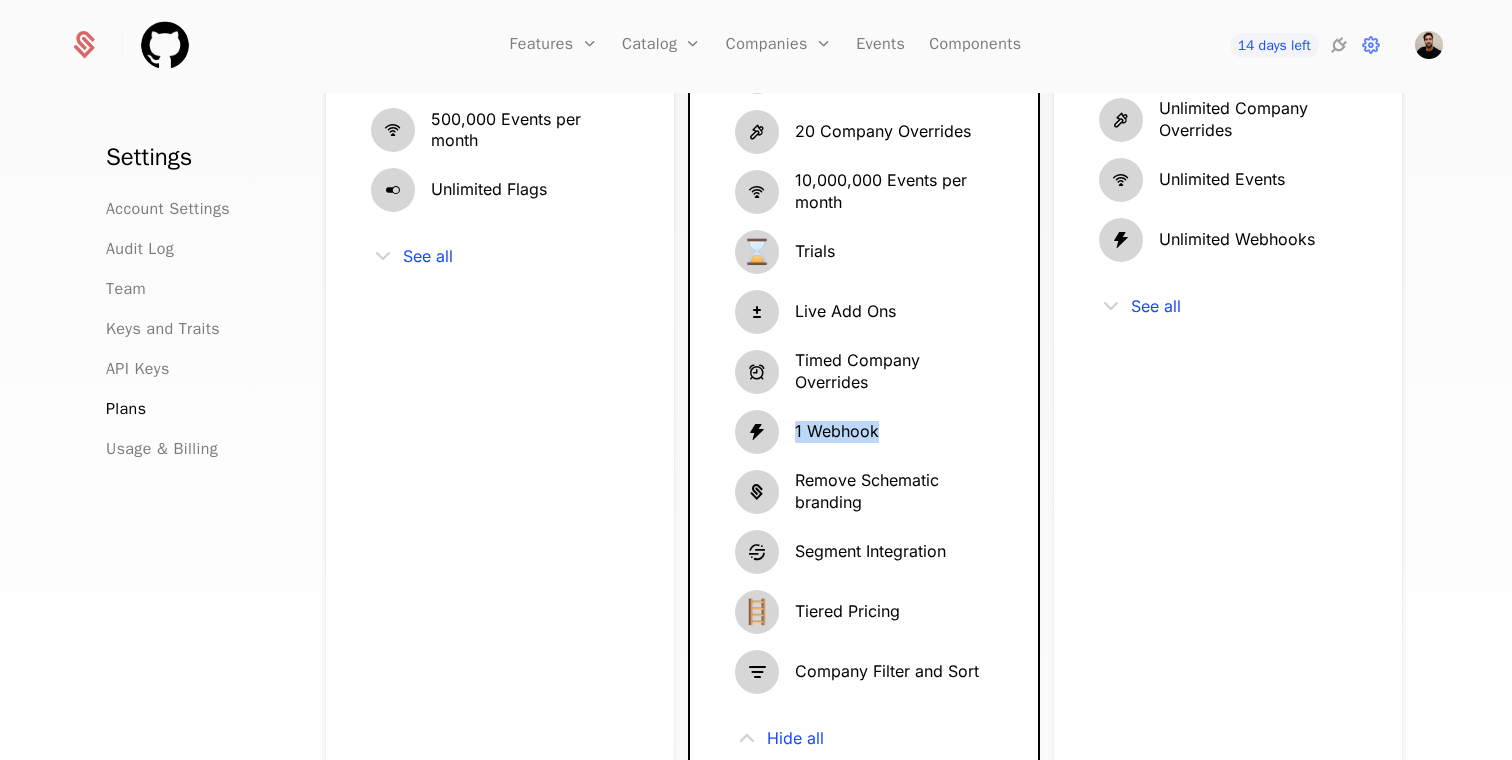 drag, startPoint x: 836, startPoint y: 440, endPoint x: 796, endPoint y: 440, distance: 40 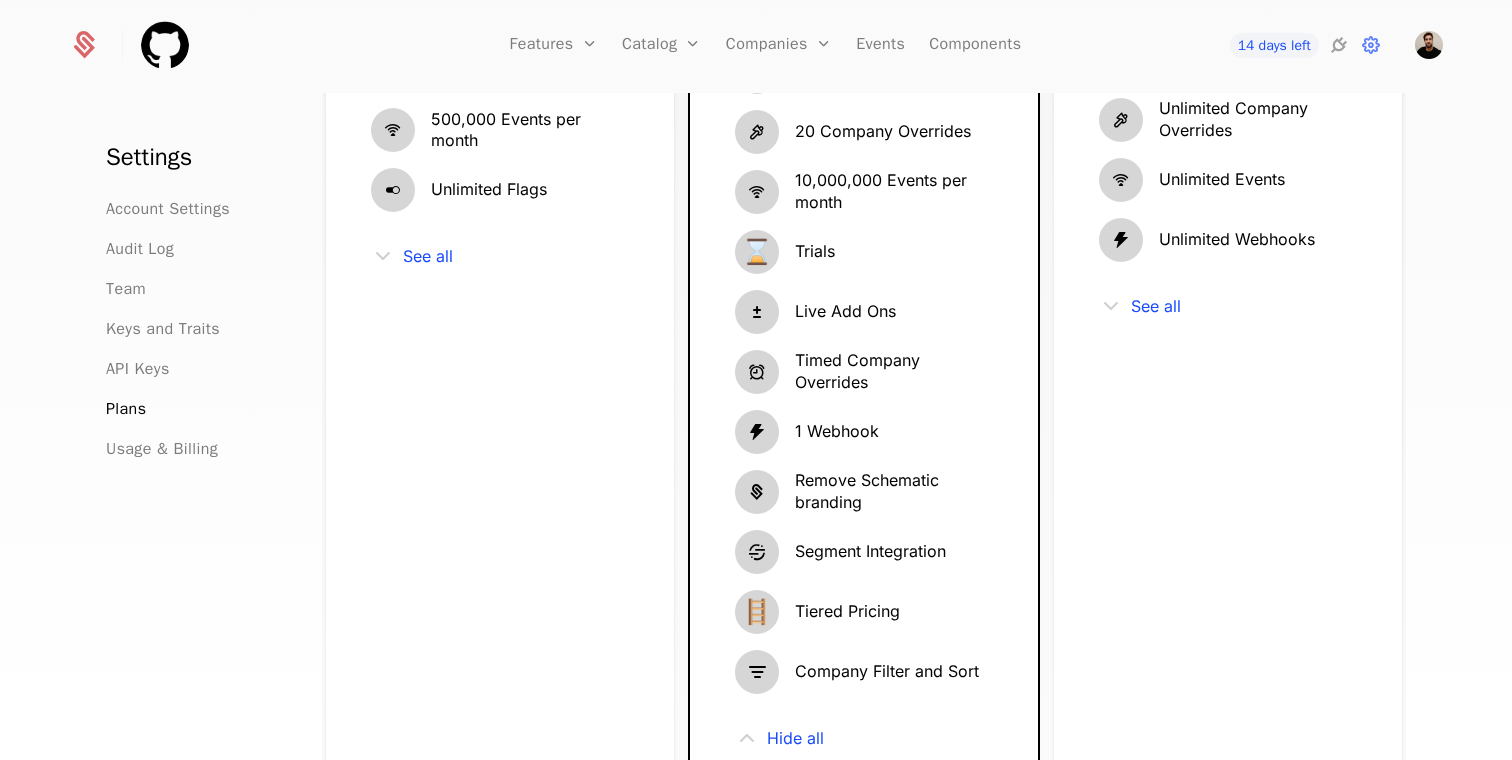click on "Remove Schematic branding" at bounding box center [894, 491] 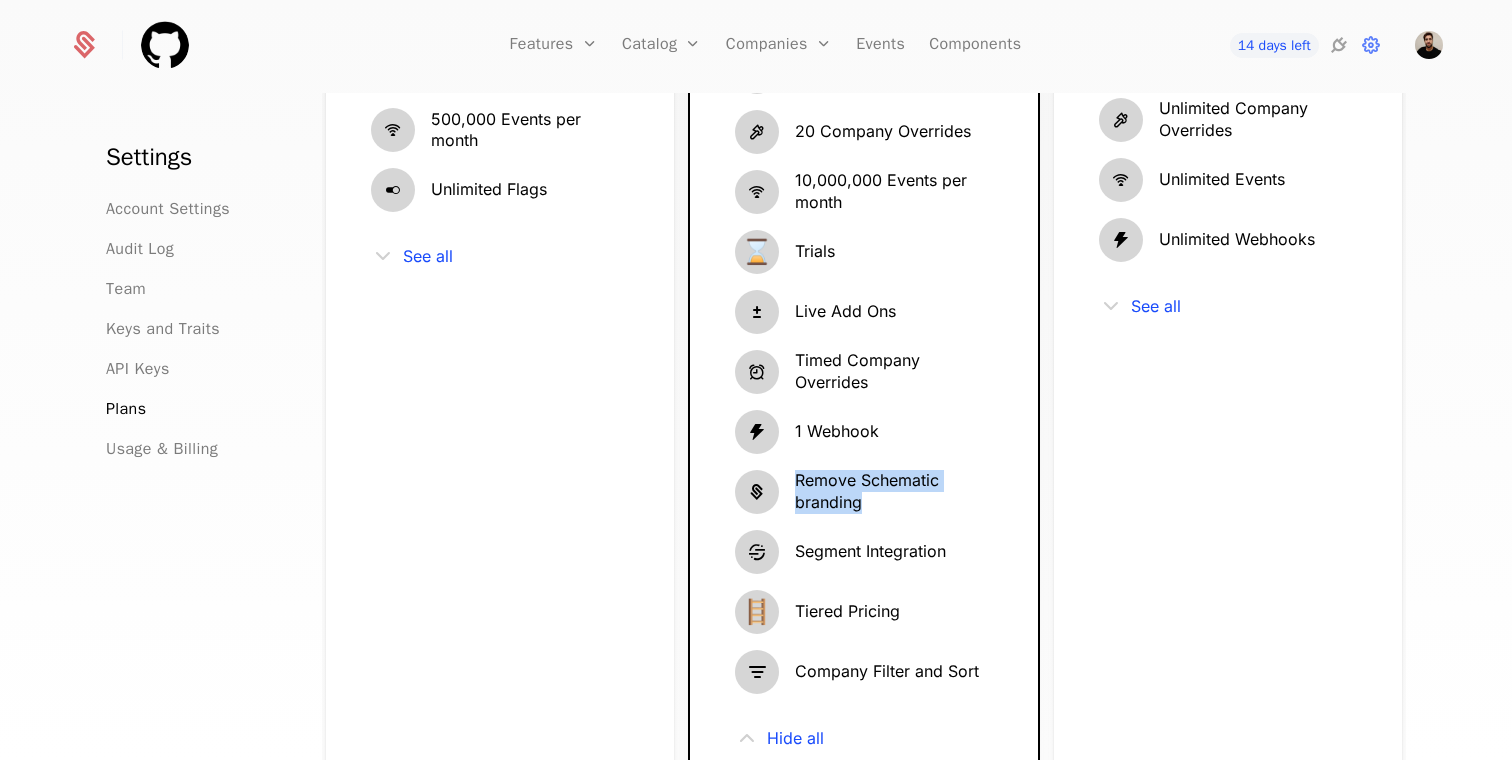 drag, startPoint x: 821, startPoint y: 508, endPoint x: 810, endPoint y: 474, distance: 35.735138 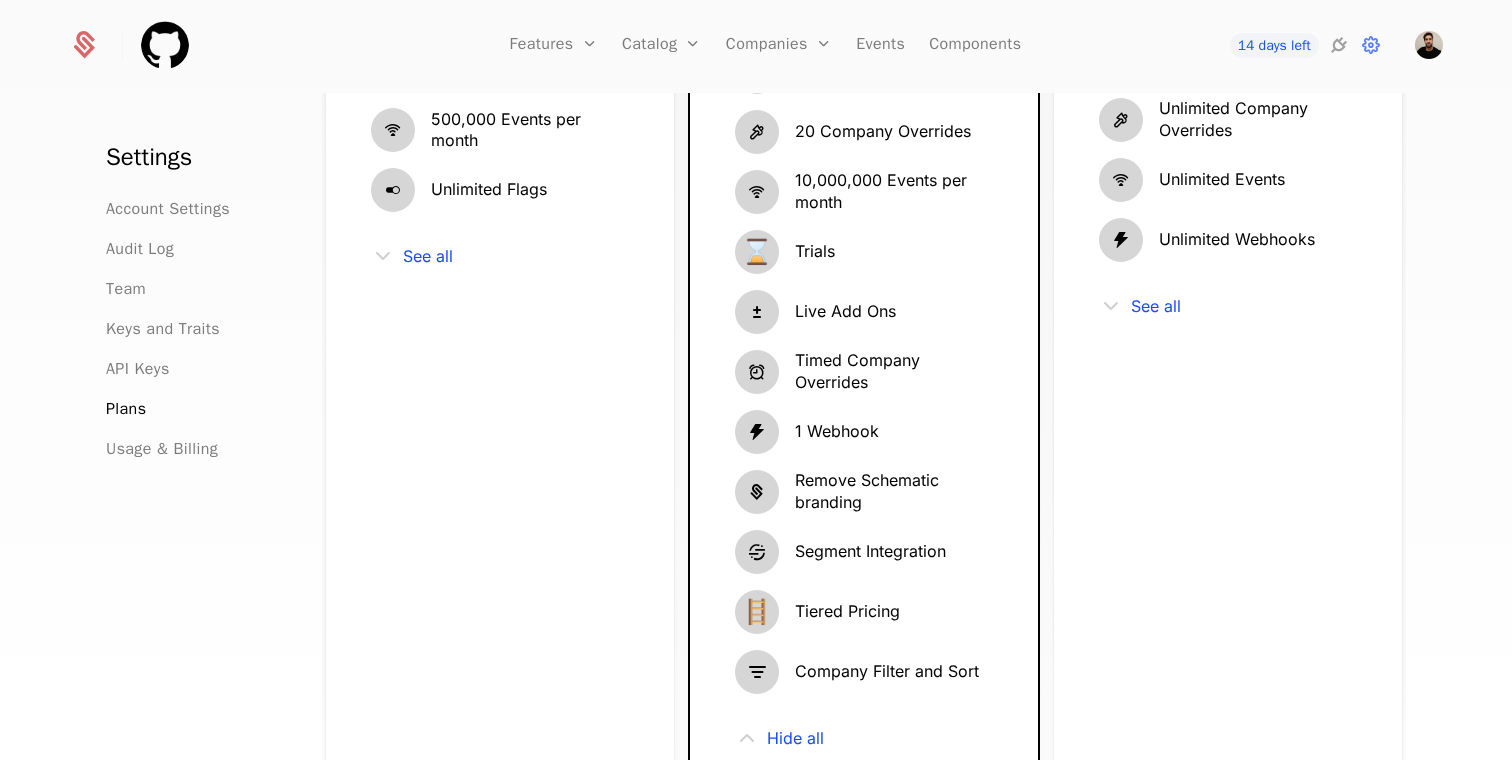 click on "Segment Integration" at bounding box center [870, 552] 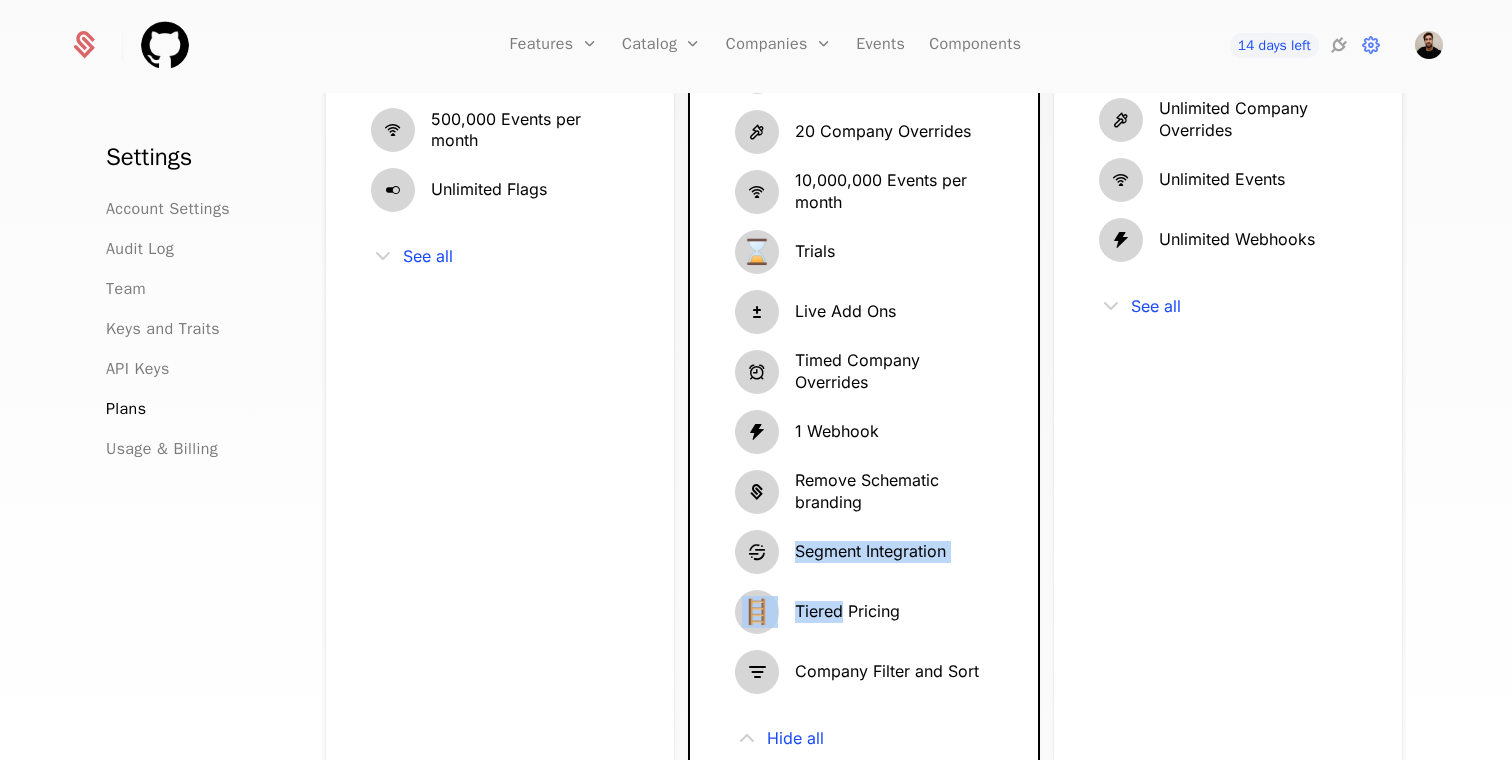 drag, startPoint x: 831, startPoint y: 542, endPoint x: 871, endPoint y: 595, distance: 66.4003 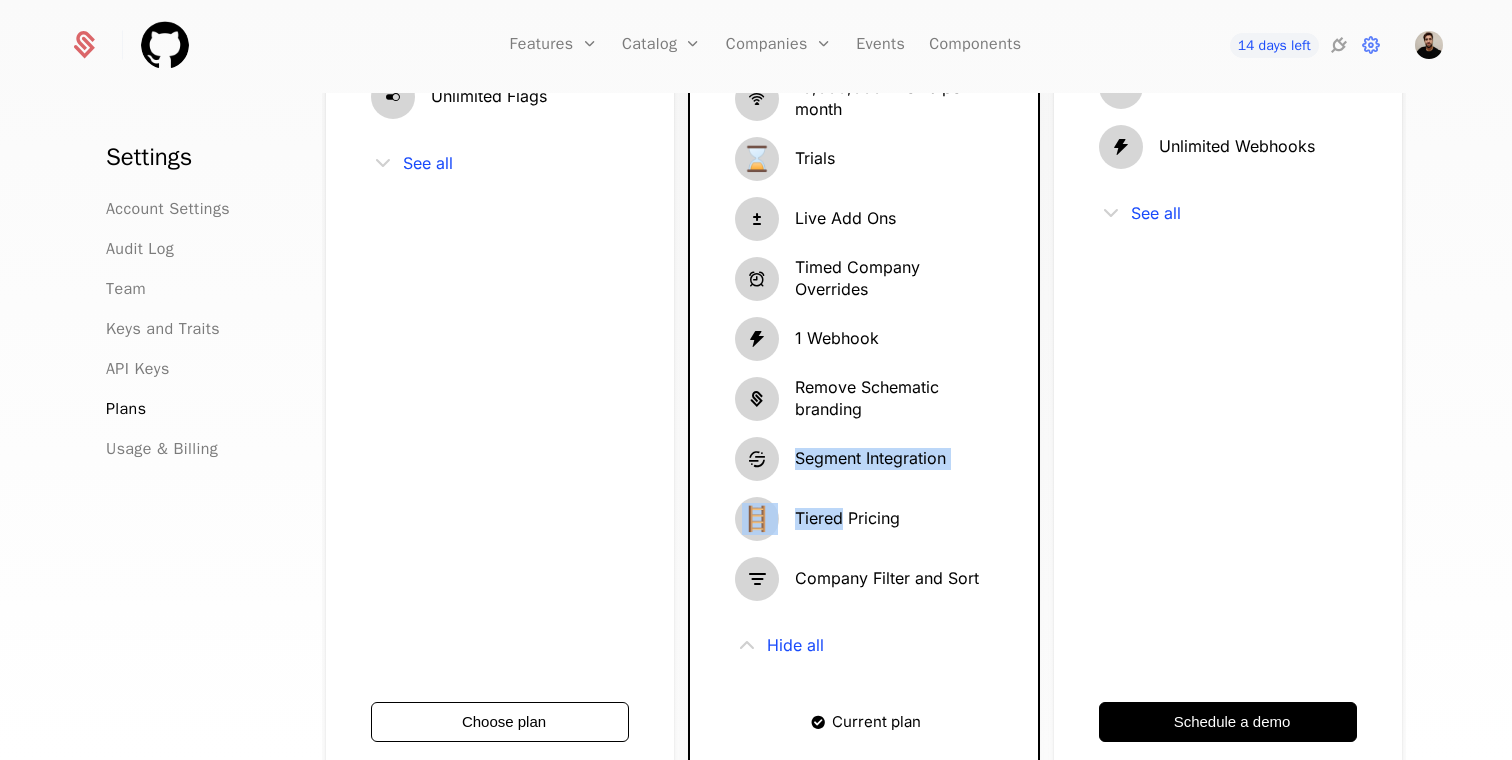 scroll, scrollTop: 618, scrollLeft: 0, axis: vertical 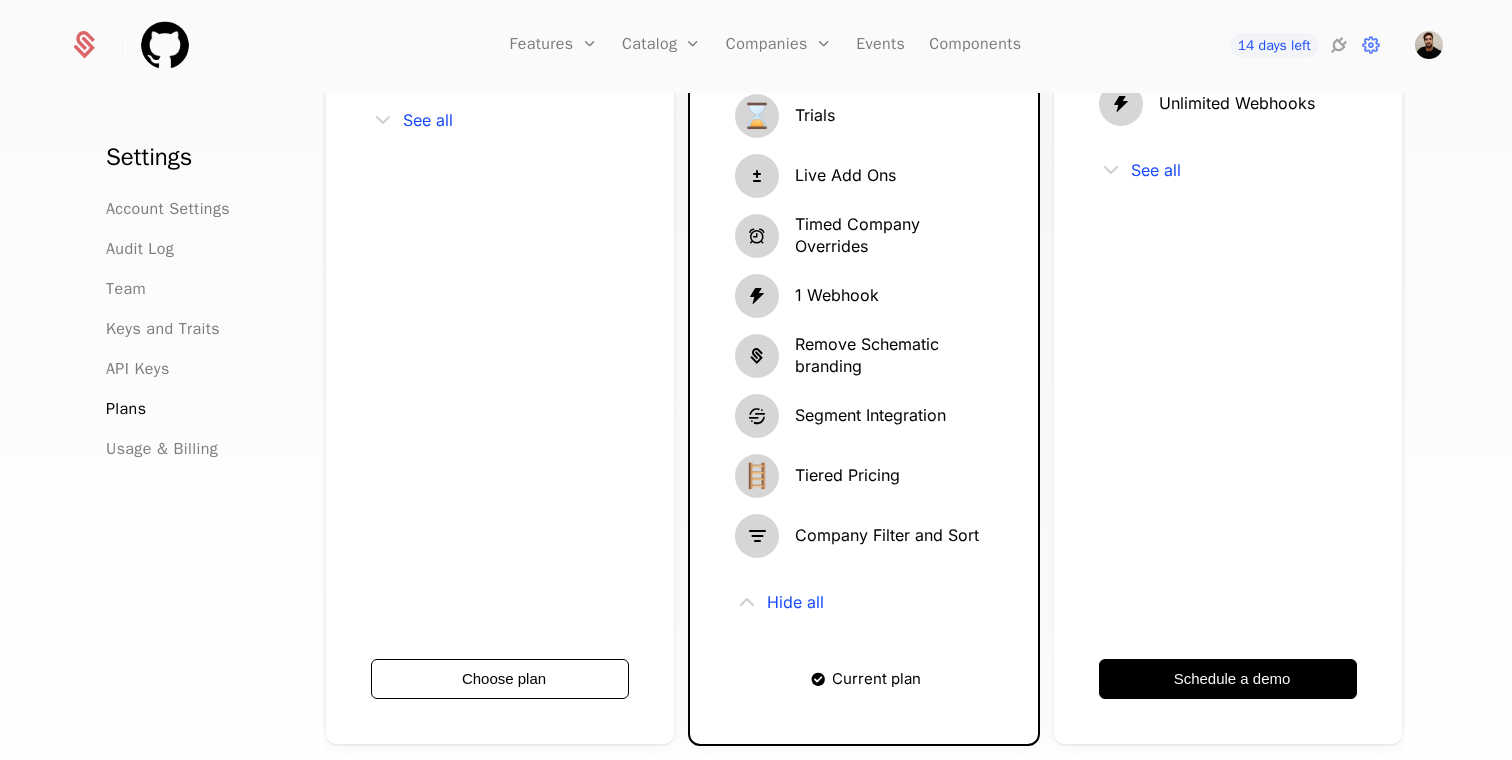 click on "Everything in Free, plus 100   Subscriptions 20   Company Overrides 10,000,000   Events   per   month ⌛ Trials Live AddOns Timed Company Overrides 1   Webhook Remove Schematic branding Segment Integration 🪜 Tiered Pricing Company Filter and Sort Hide all" at bounding box center [864, 233] 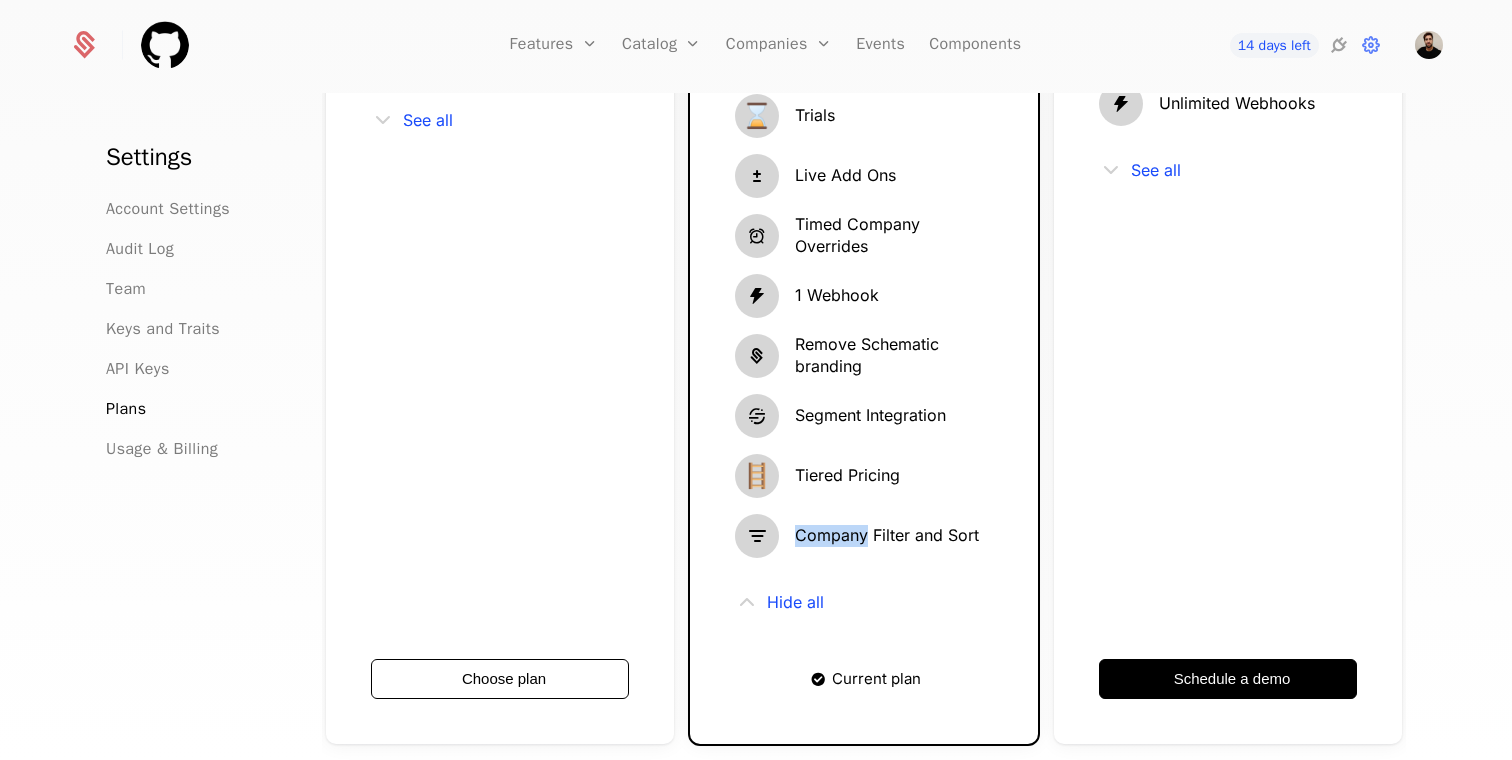 click on "Company Filter and Sort" at bounding box center [887, 536] 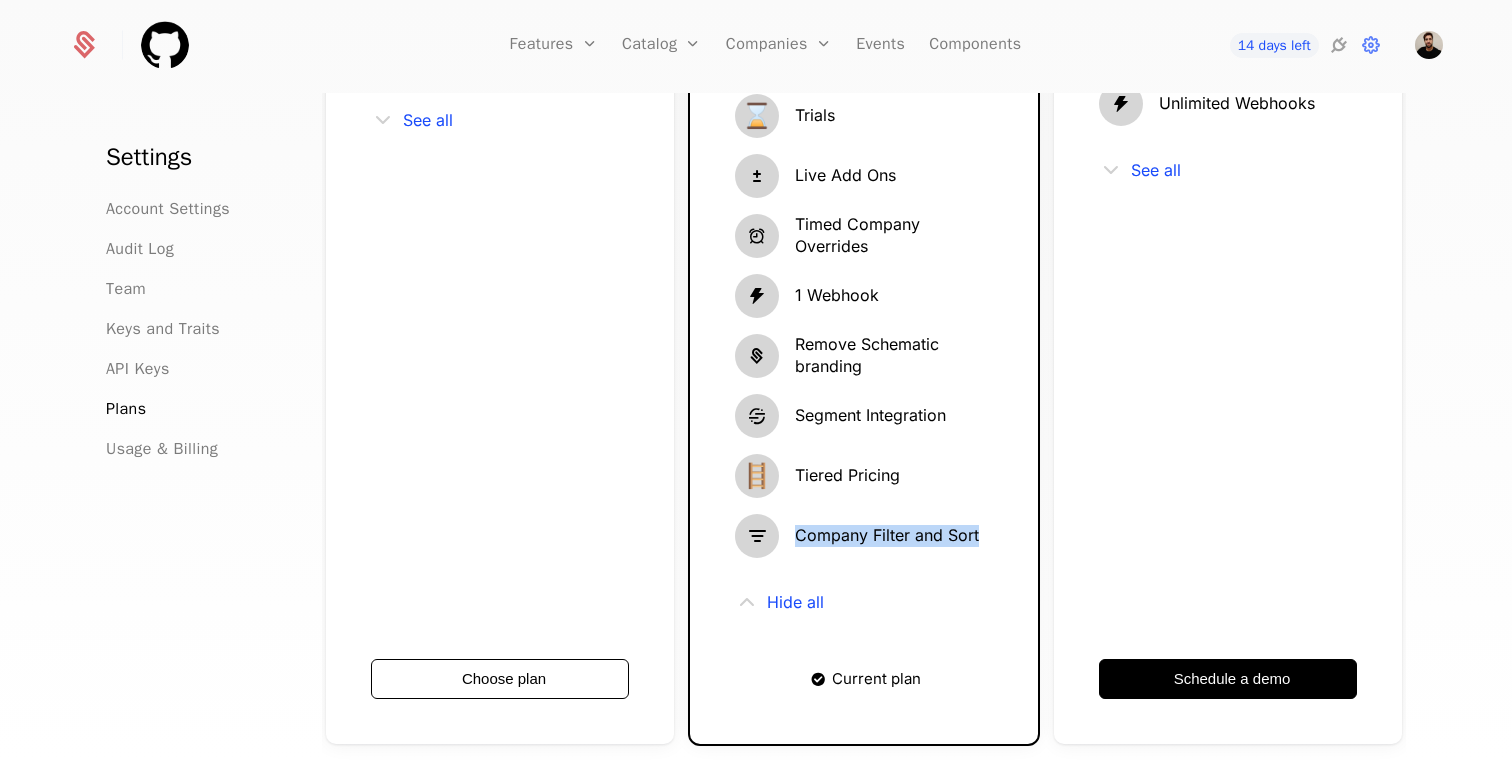 click on "Company Filter and Sort" at bounding box center [887, 536] 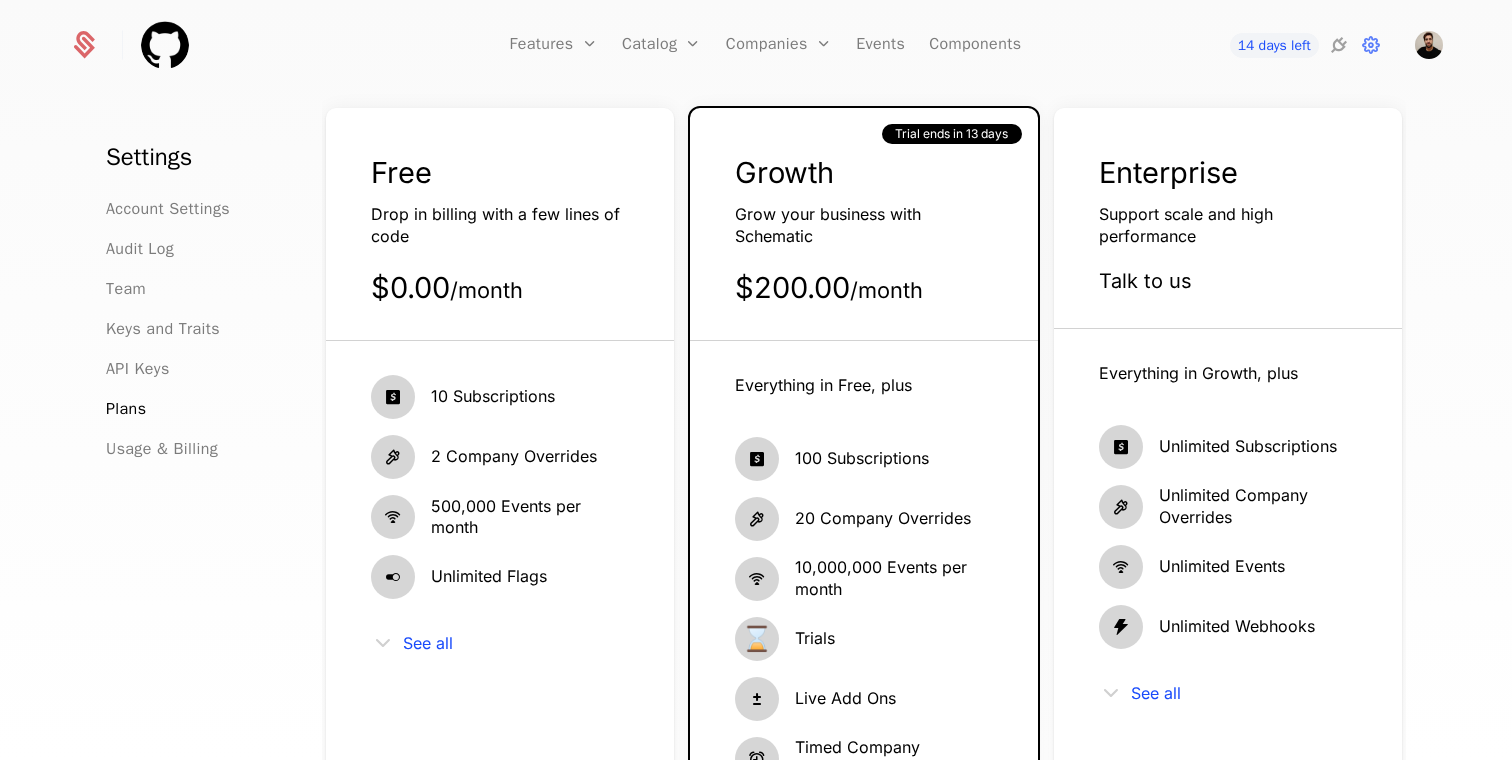 scroll, scrollTop: 0, scrollLeft: 0, axis: both 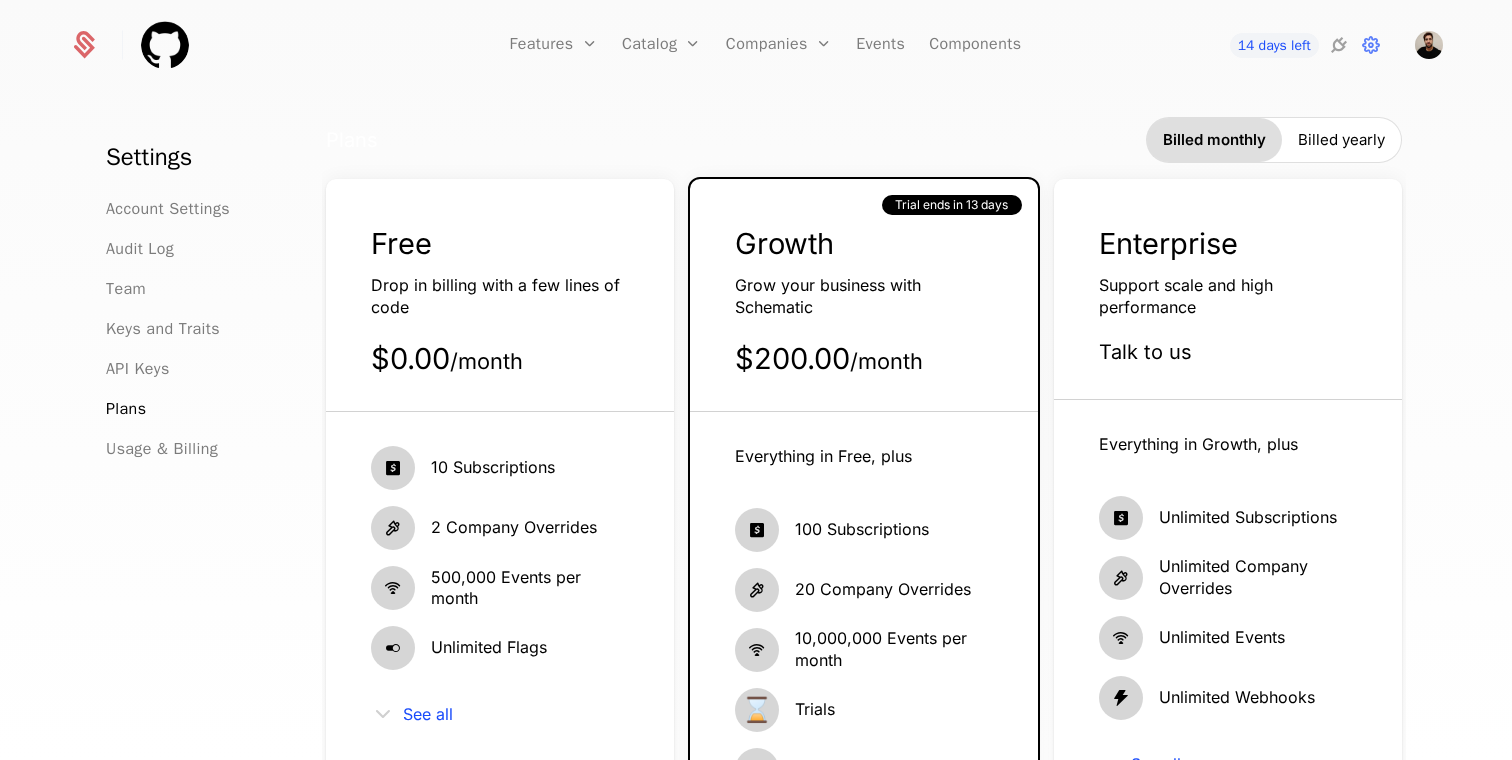 click on "10   Subscriptions" at bounding box center [493, 468] 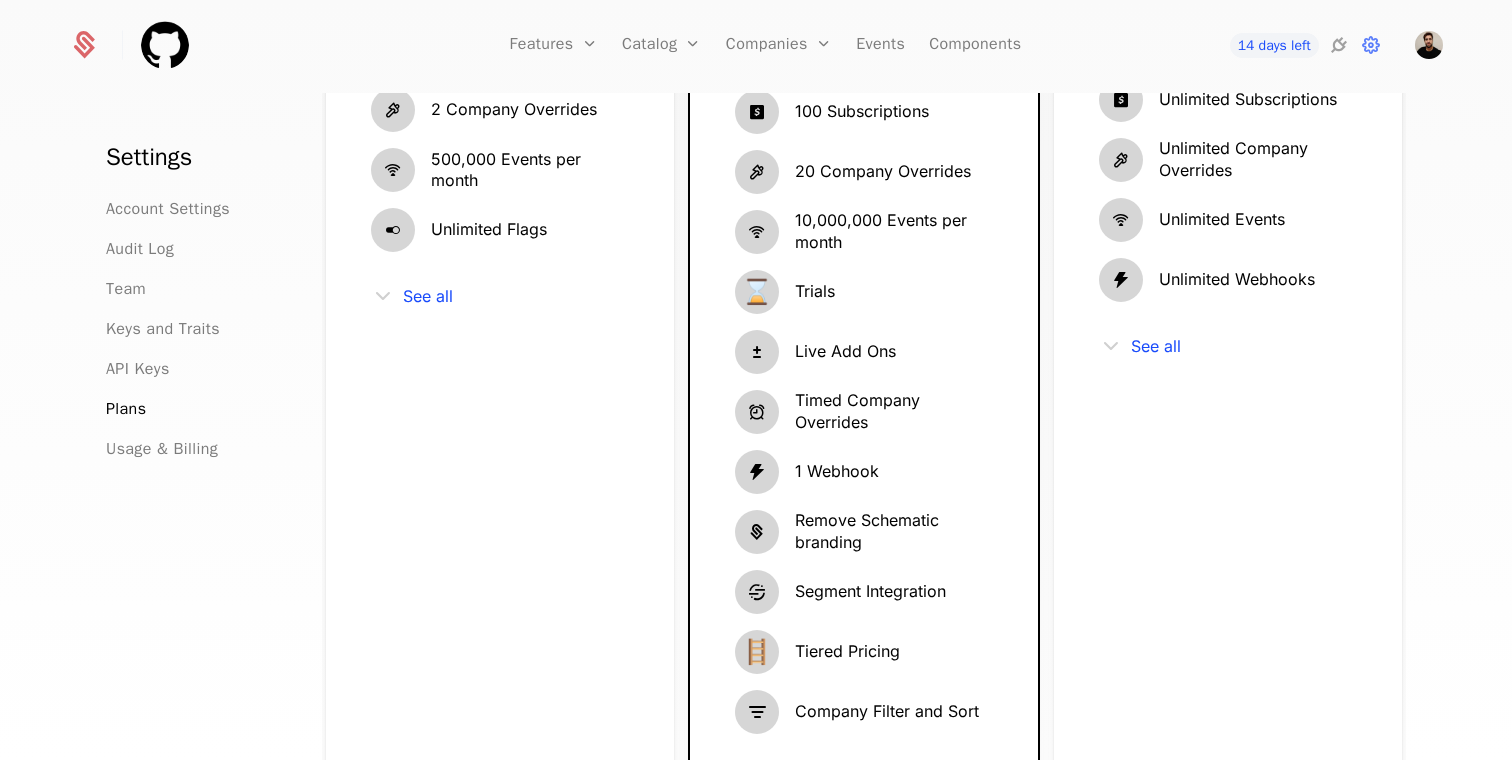 scroll, scrollTop: 465, scrollLeft: 0, axis: vertical 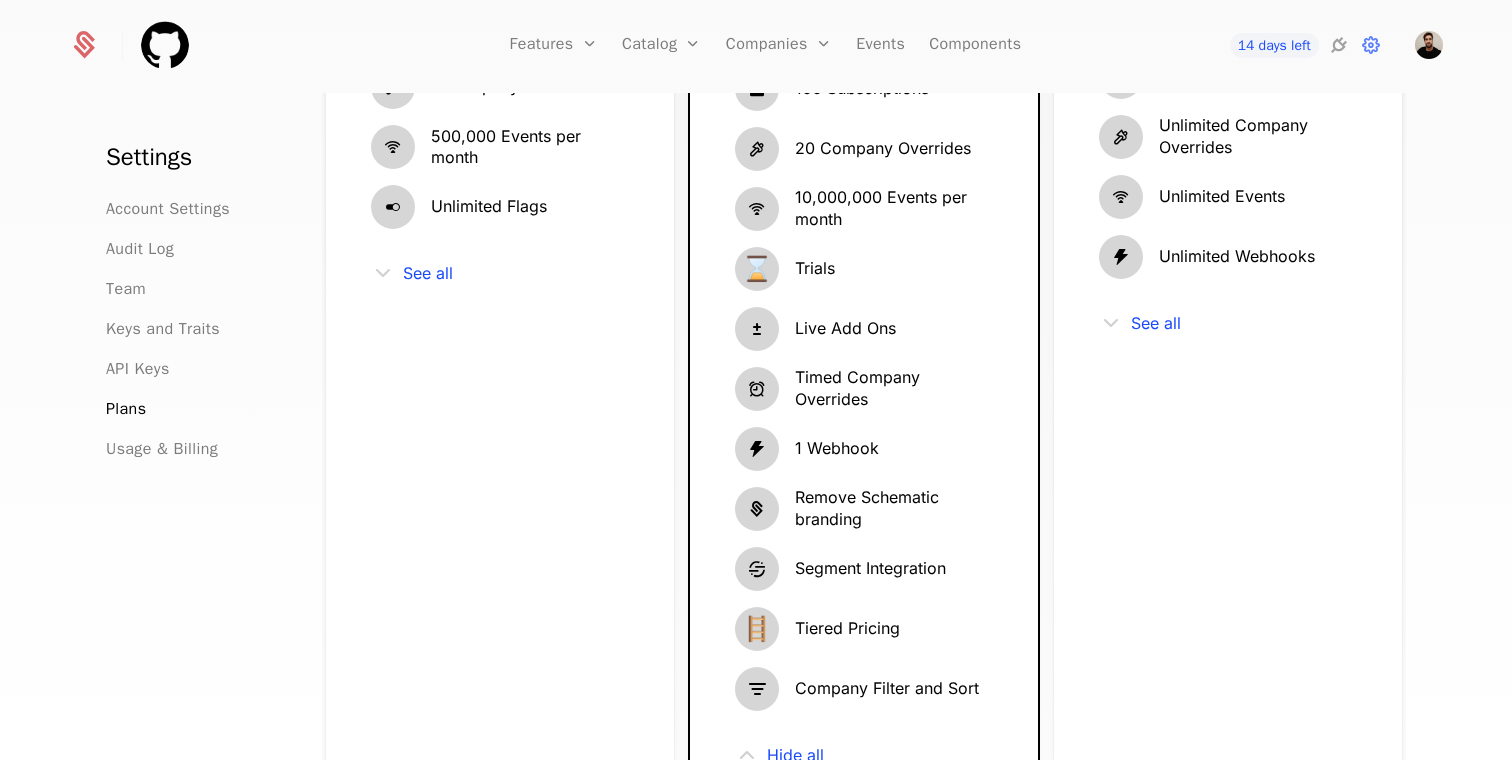 click on "See all" at bounding box center (500, 273) 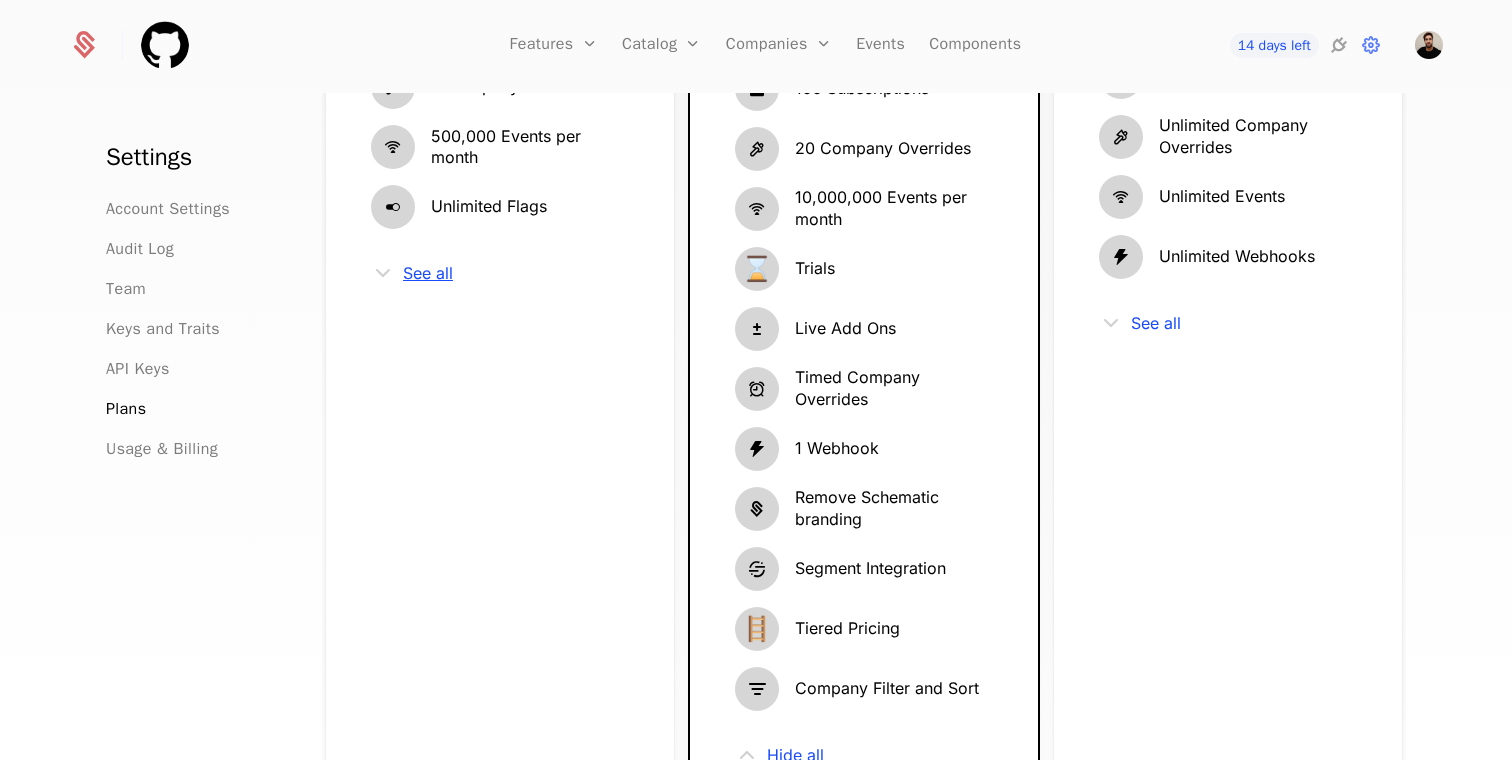 click on "See all" at bounding box center [428, 273] 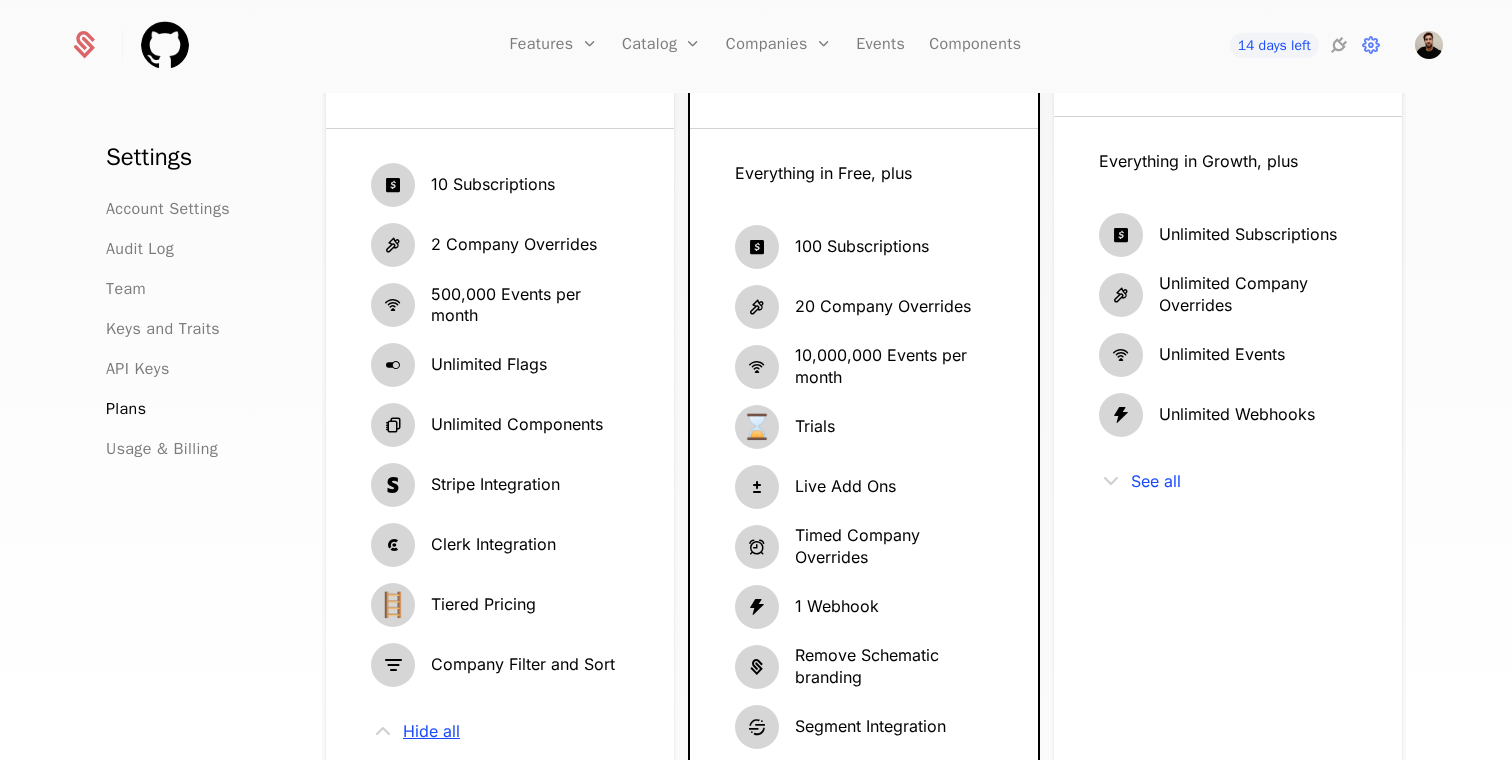 scroll, scrollTop: 317, scrollLeft: 0, axis: vertical 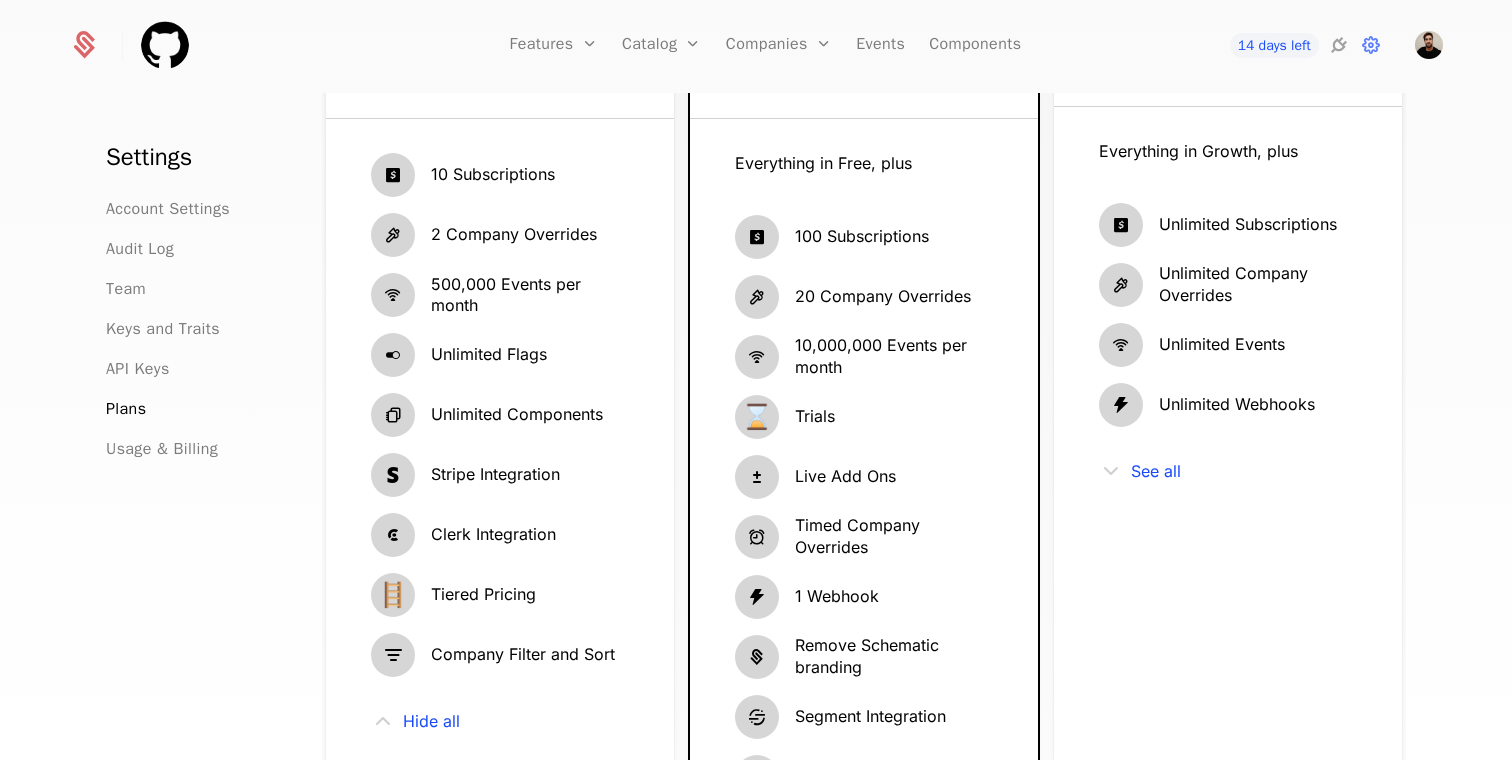 click on "10   Subscriptions" at bounding box center [493, 175] 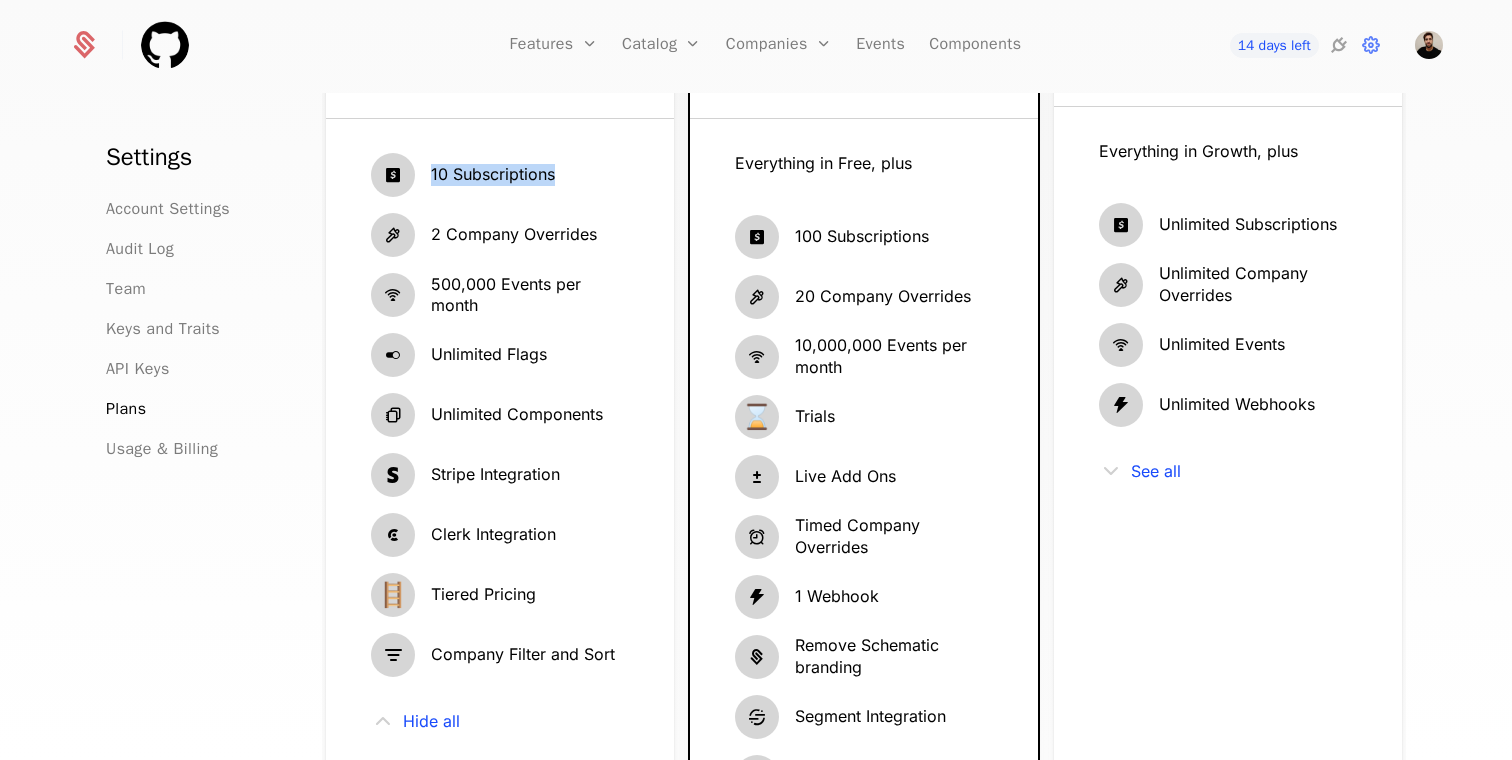 drag, startPoint x: 456, startPoint y: 175, endPoint x: 437, endPoint y: 175, distance: 19 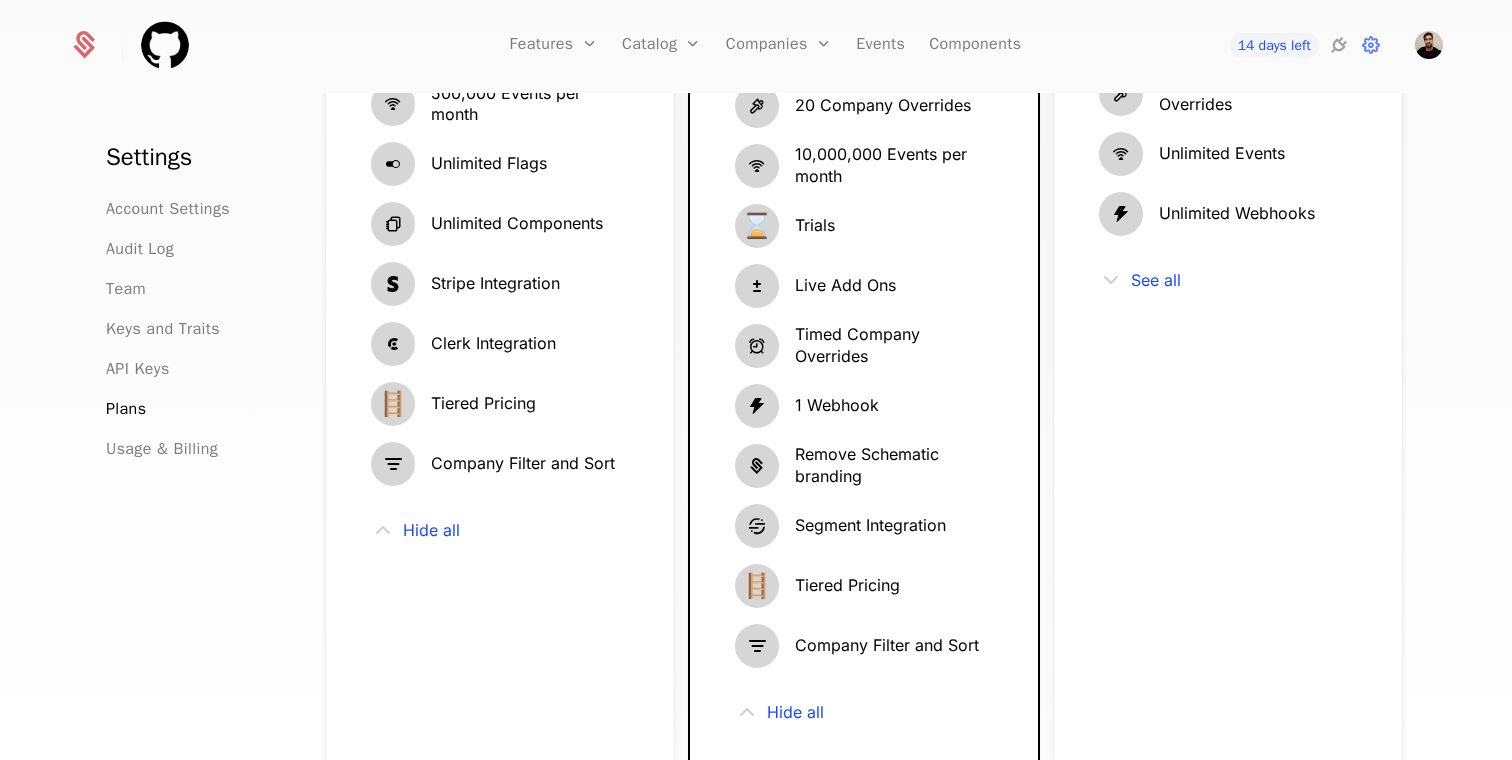 scroll, scrollTop: 0, scrollLeft: 0, axis: both 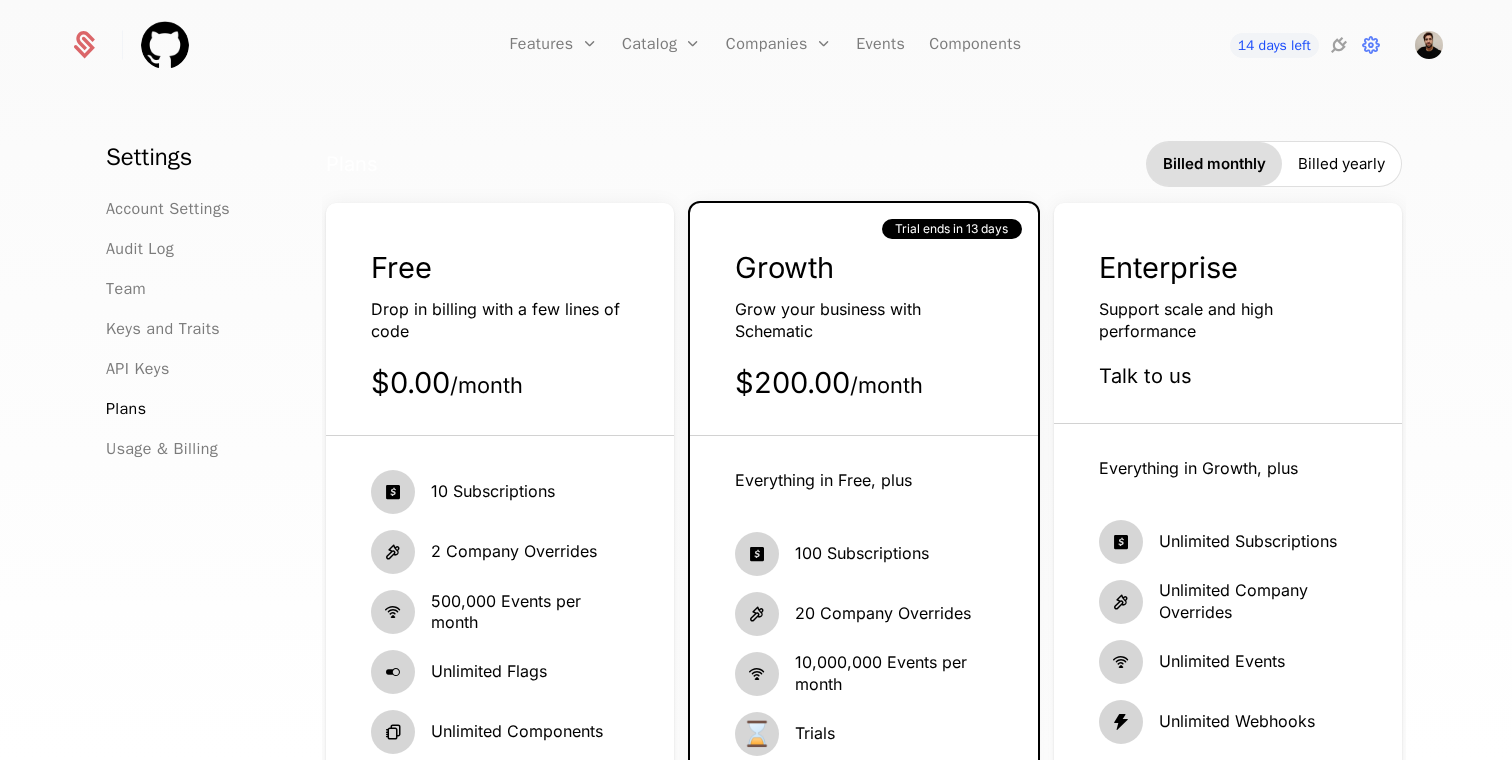 click on "Plans Billed monthly Billed yearly" at bounding box center (864, 164) 